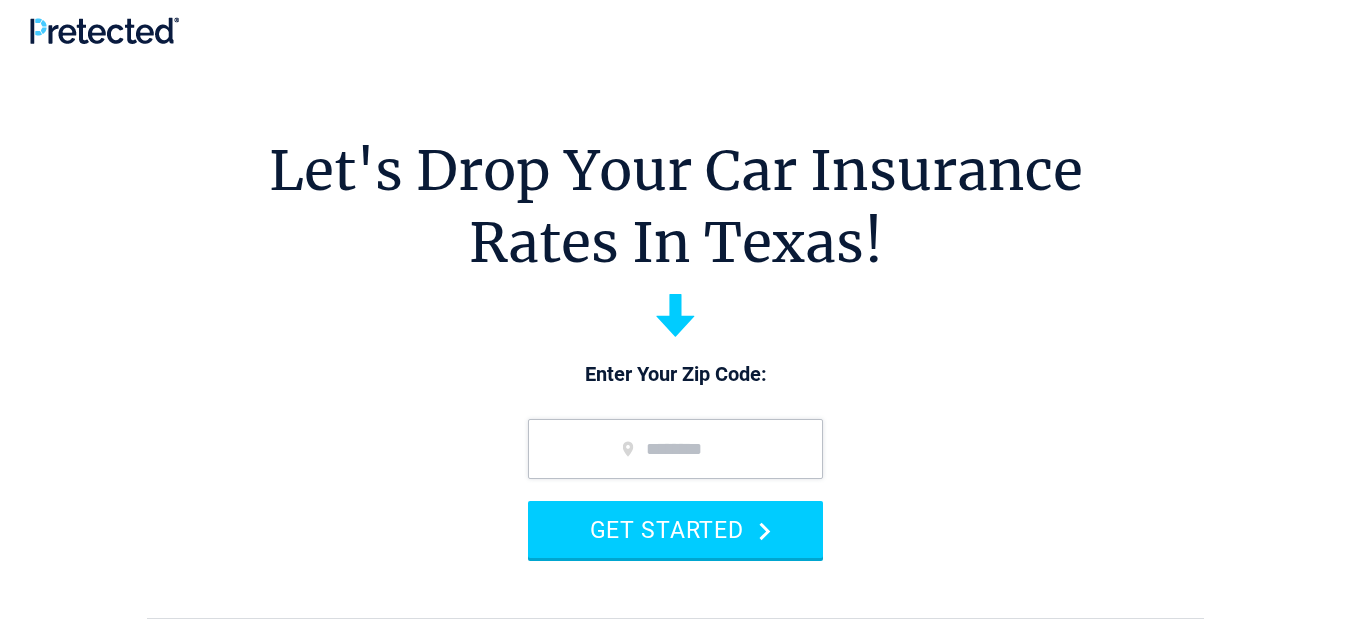scroll, scrollTop: 0, scrollLeft: 0, axis: both 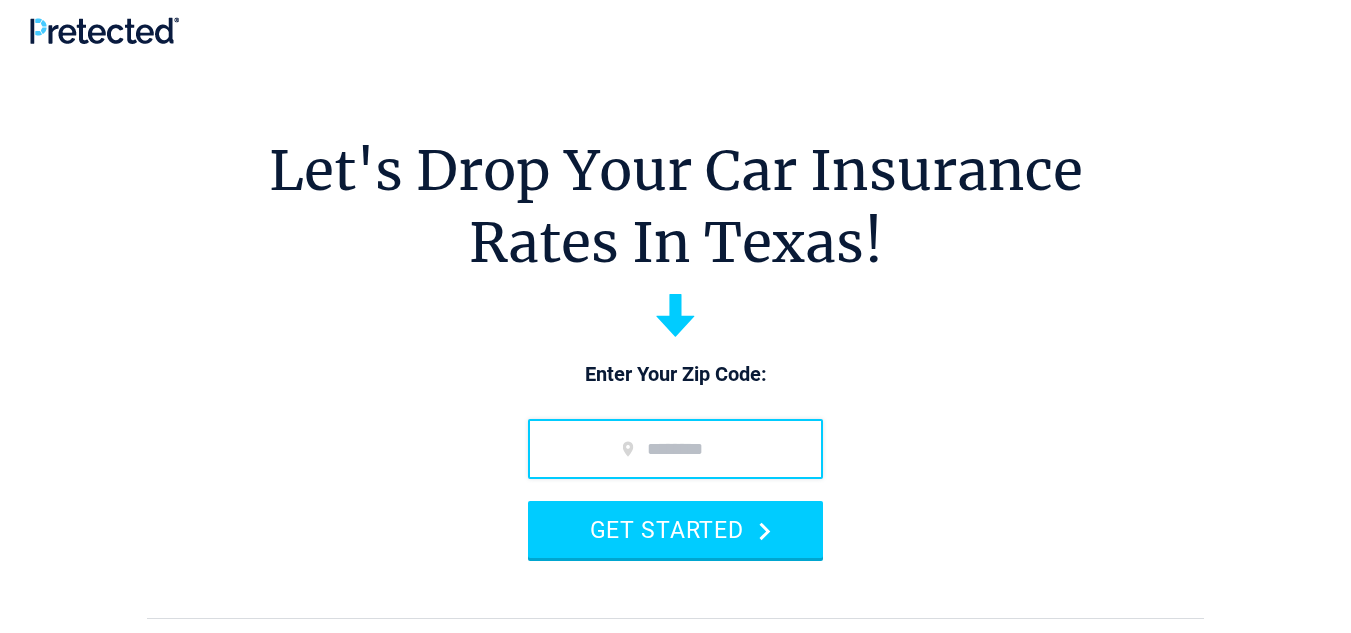 click at bounding box center [675, 449] 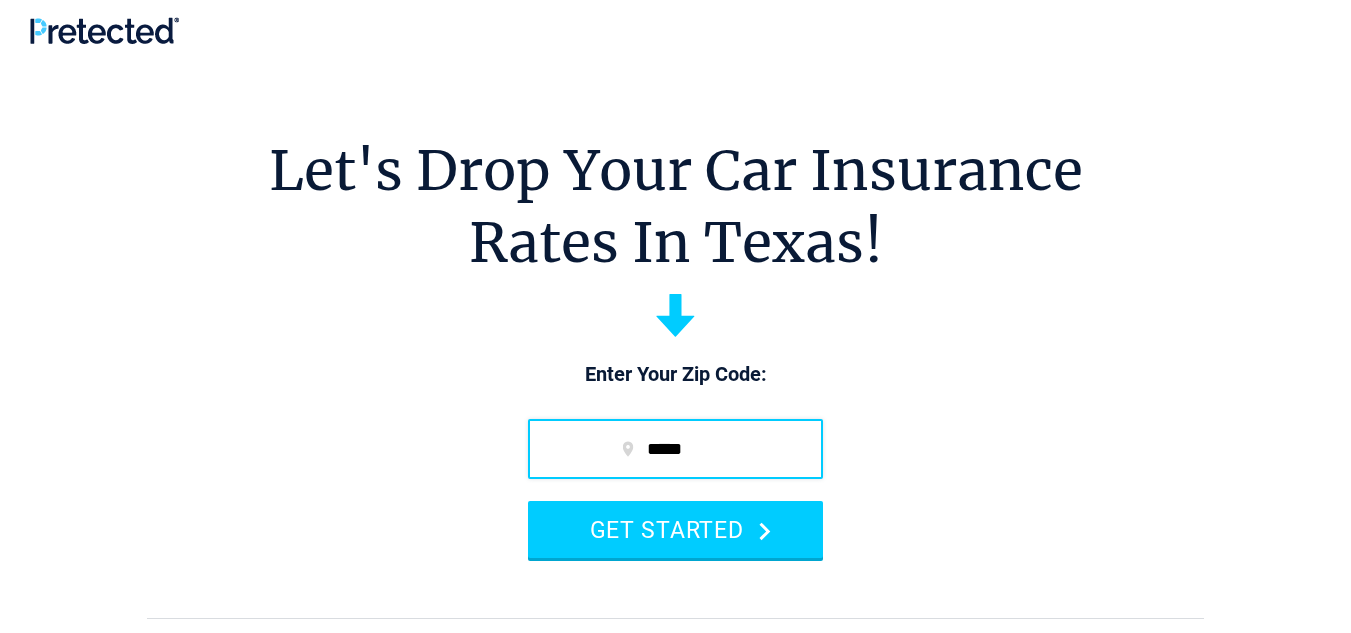 type on "*****" 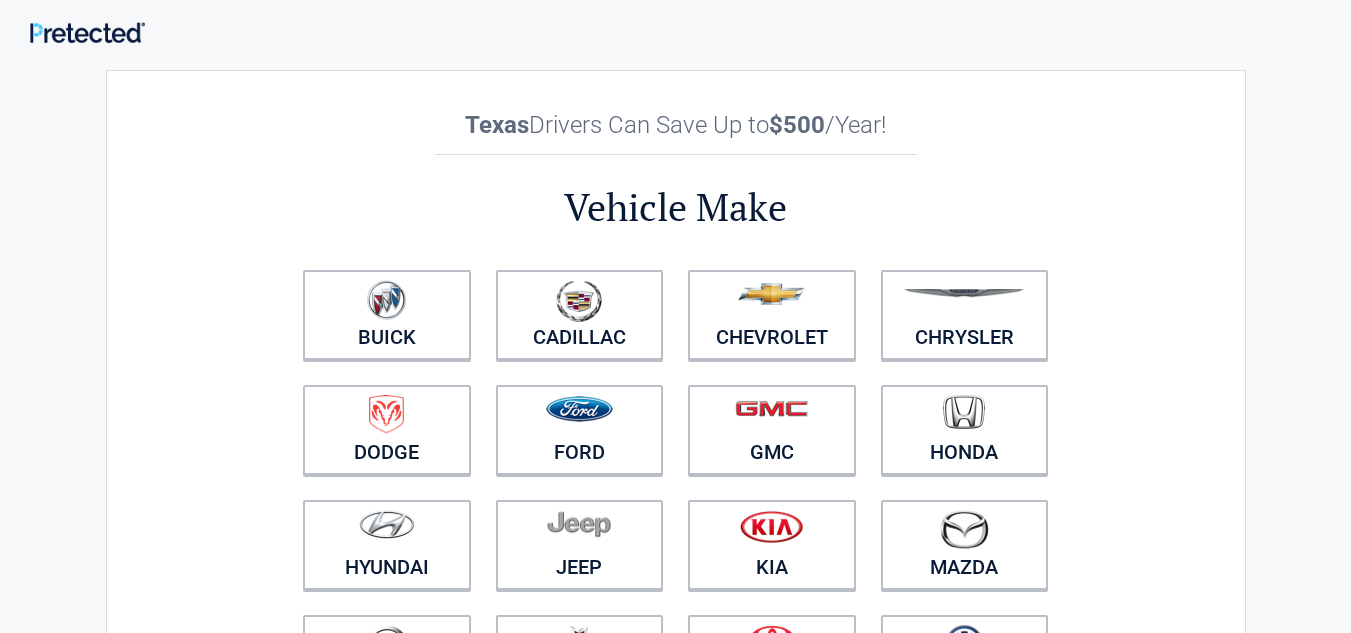 scroll, scrollTop: 0, scrollLeft: 0, axis: both 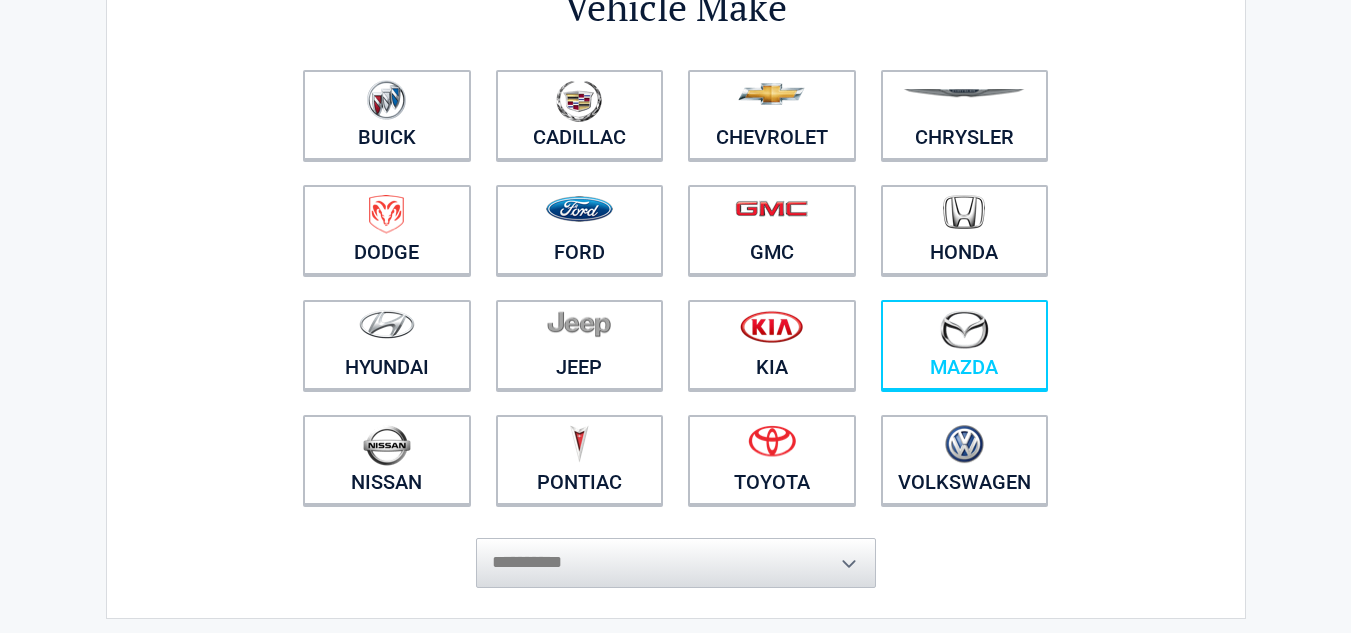 click at bounding box center [964, 329] 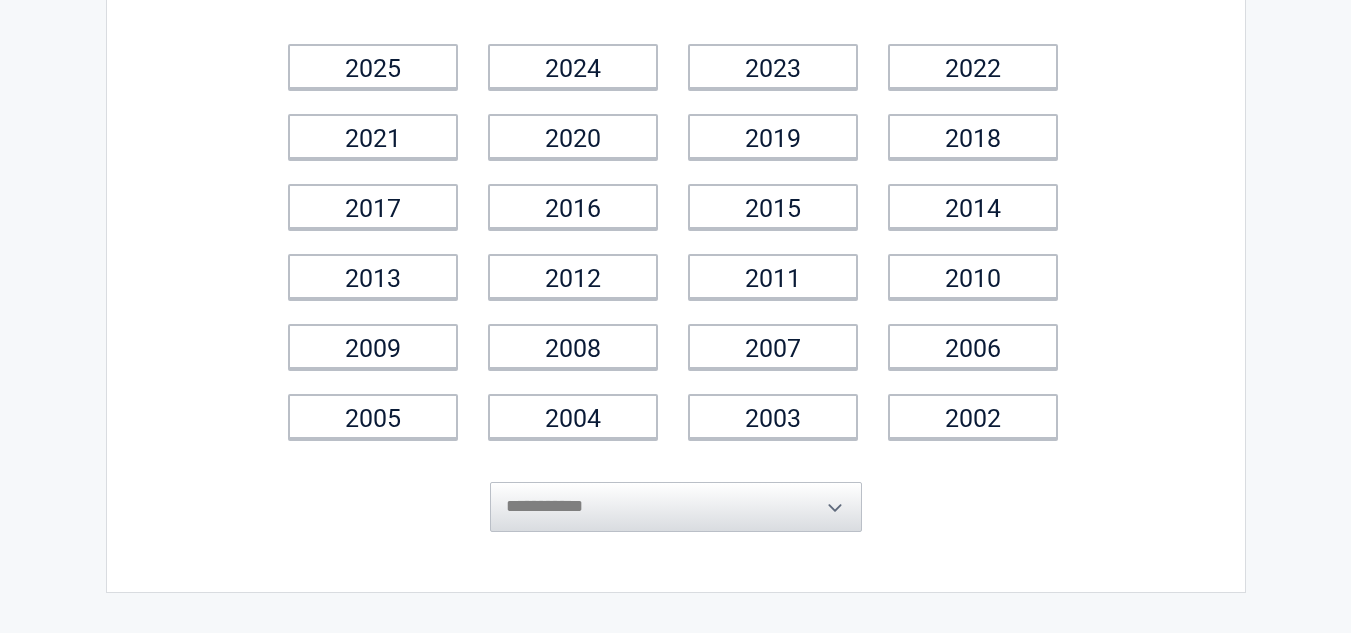 scroll, scrollTop: 0, scrollLeft: 0, axis: both 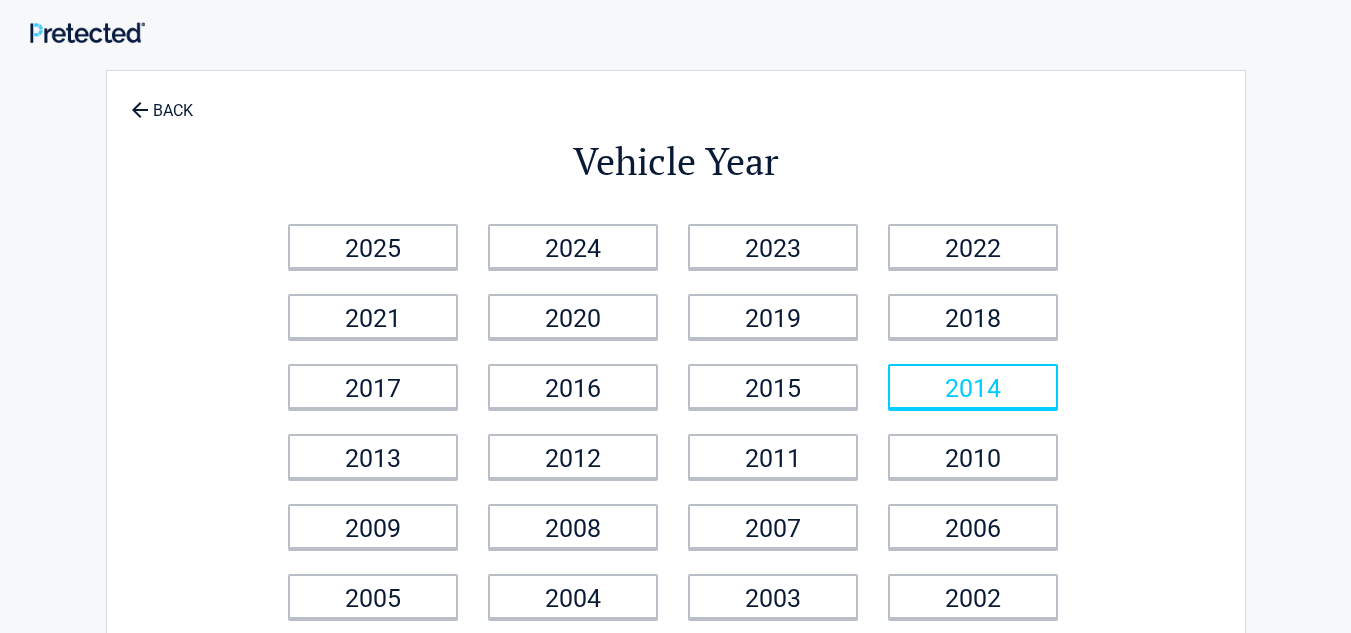 click on "2014" at bounding box center (973, 386) 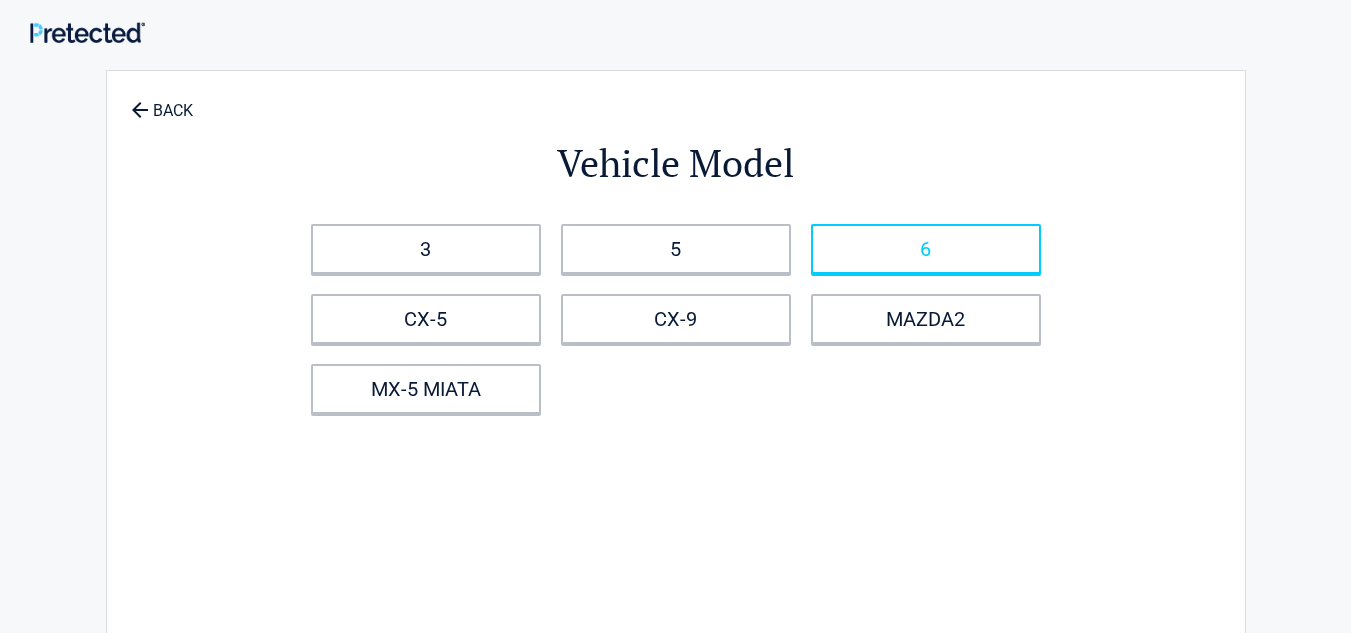 click on "6" at bounding box center (926, 249) 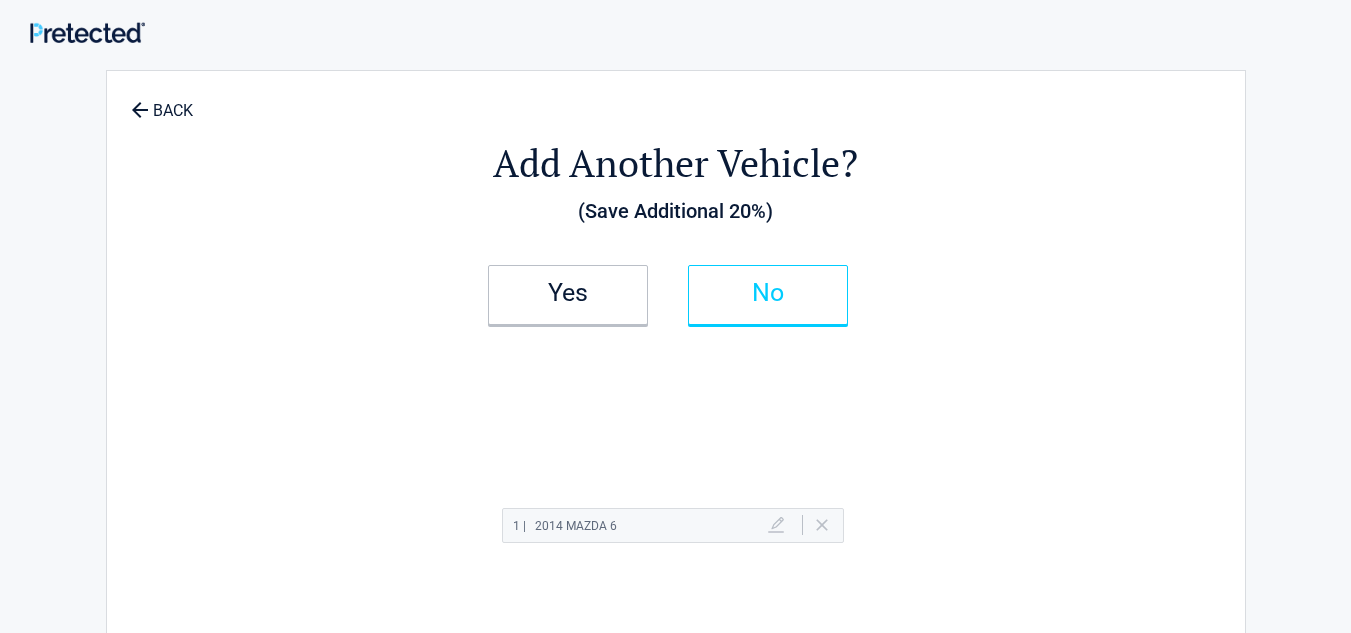 click on "No" at bounding box center (768, 293) 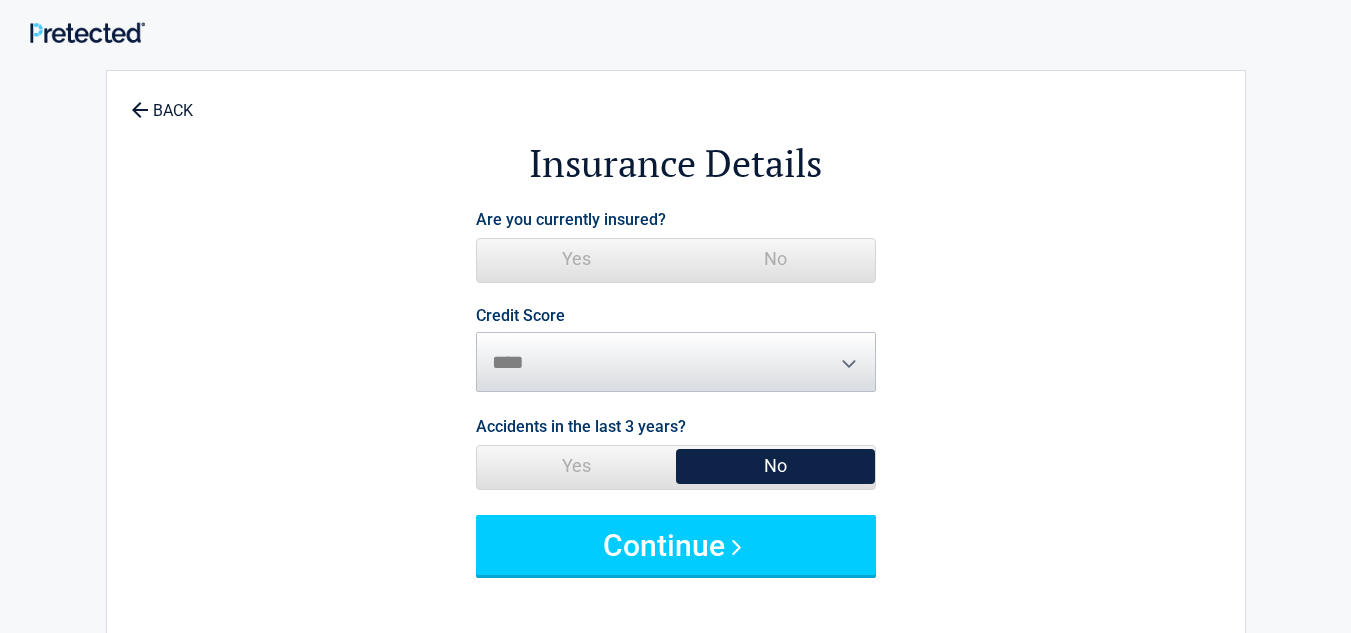 click on "Yes" at bounding box center (576, 259) 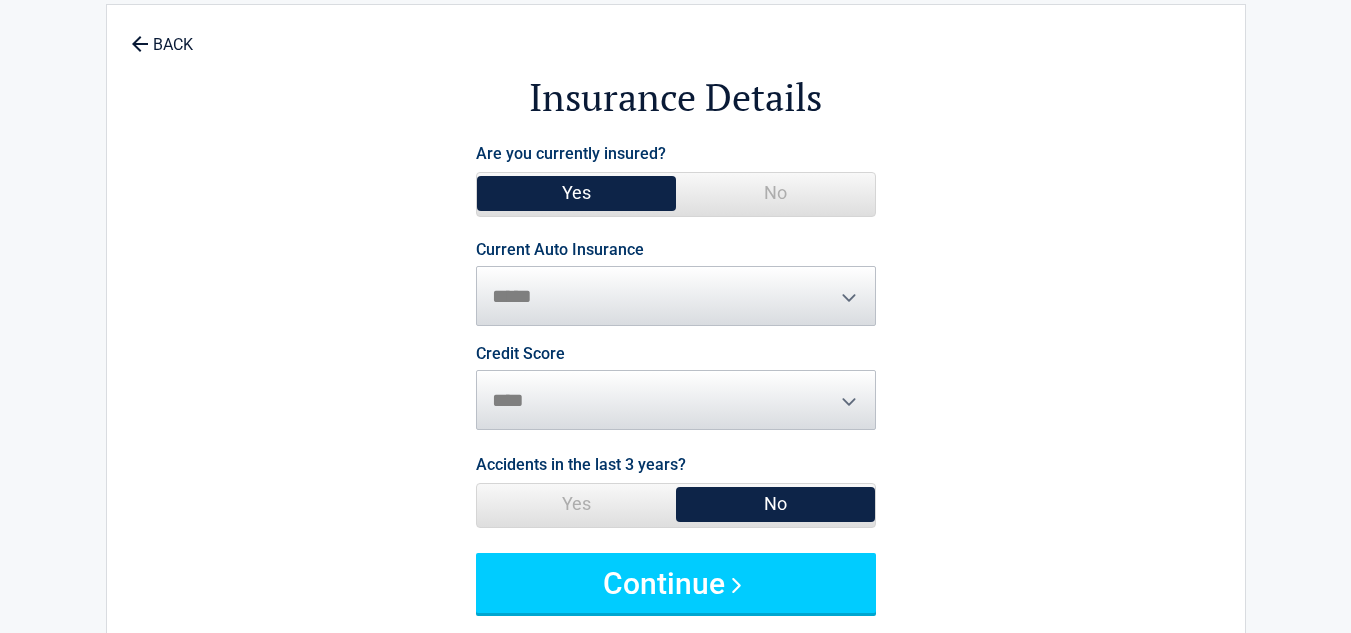 scroll, scrollTop: 100, scrollLeft: 0, axis: vertical 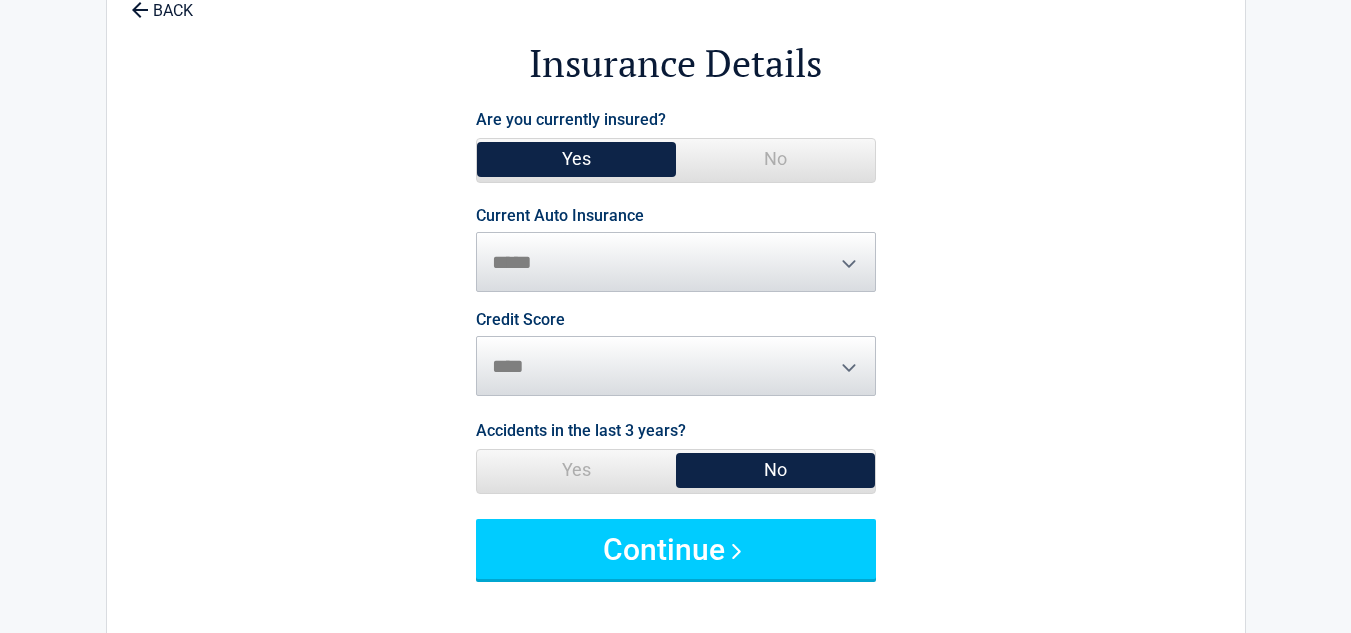 click on "No" at bounding box center (775, 159) 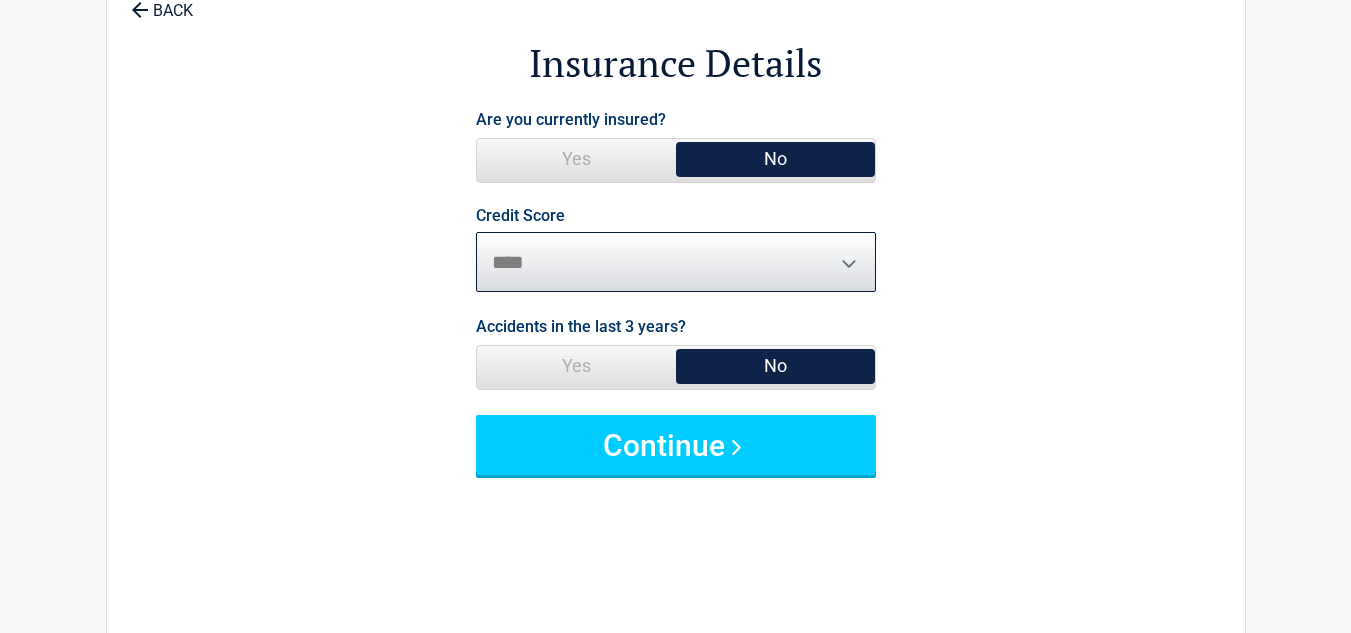 click on "*********
****
*******
****" at bounding box center [676, 262] 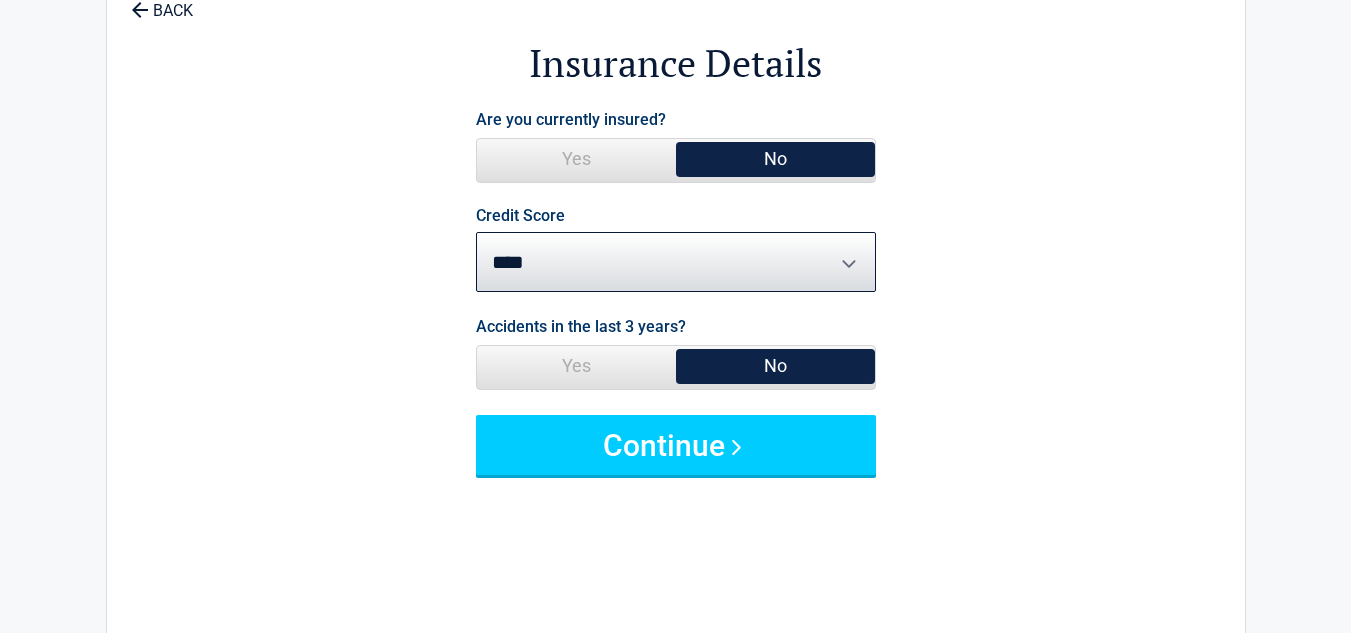 click on "No" at bounding box center [775, 366] 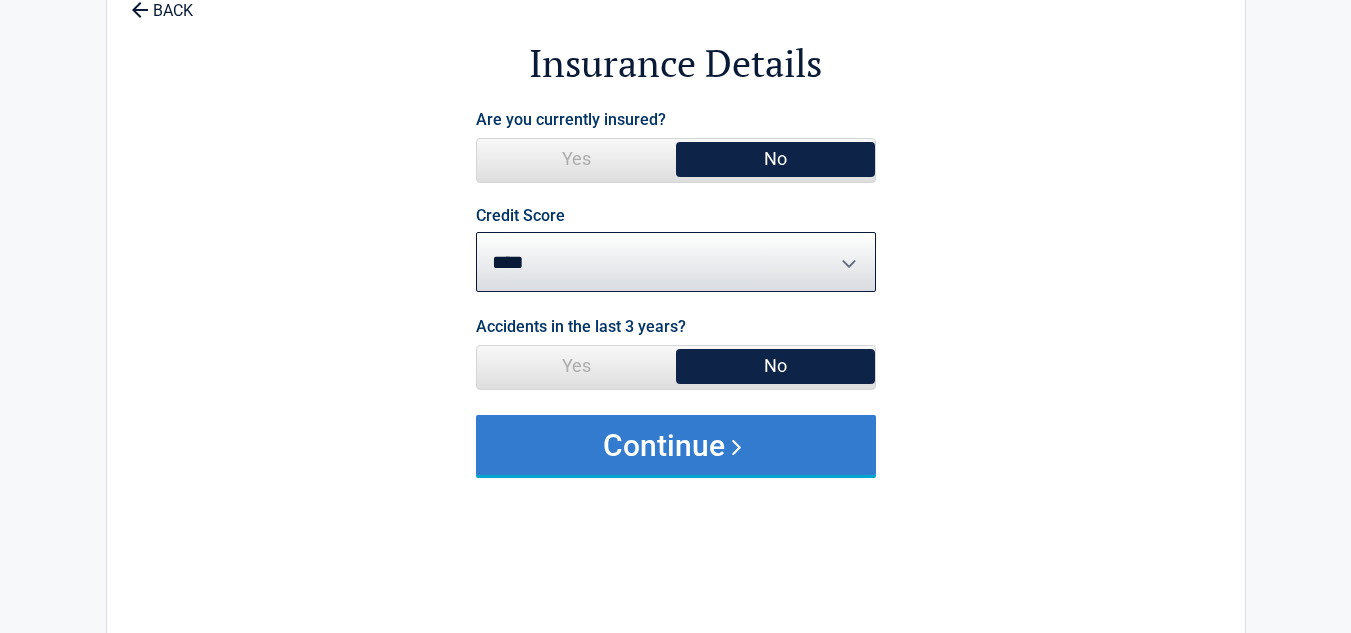 click on "Continue" at bounding box center (676, 445) 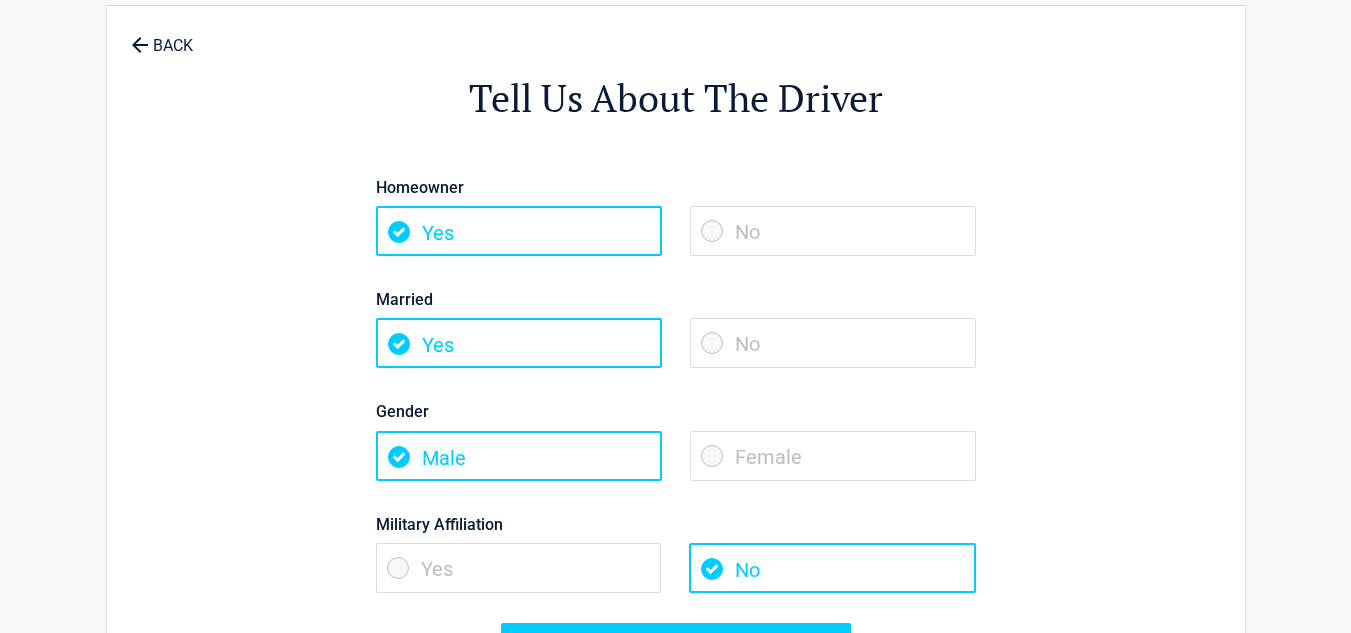 scroll, scrollTop: 100, scrollLeft: 0, axis: vertical 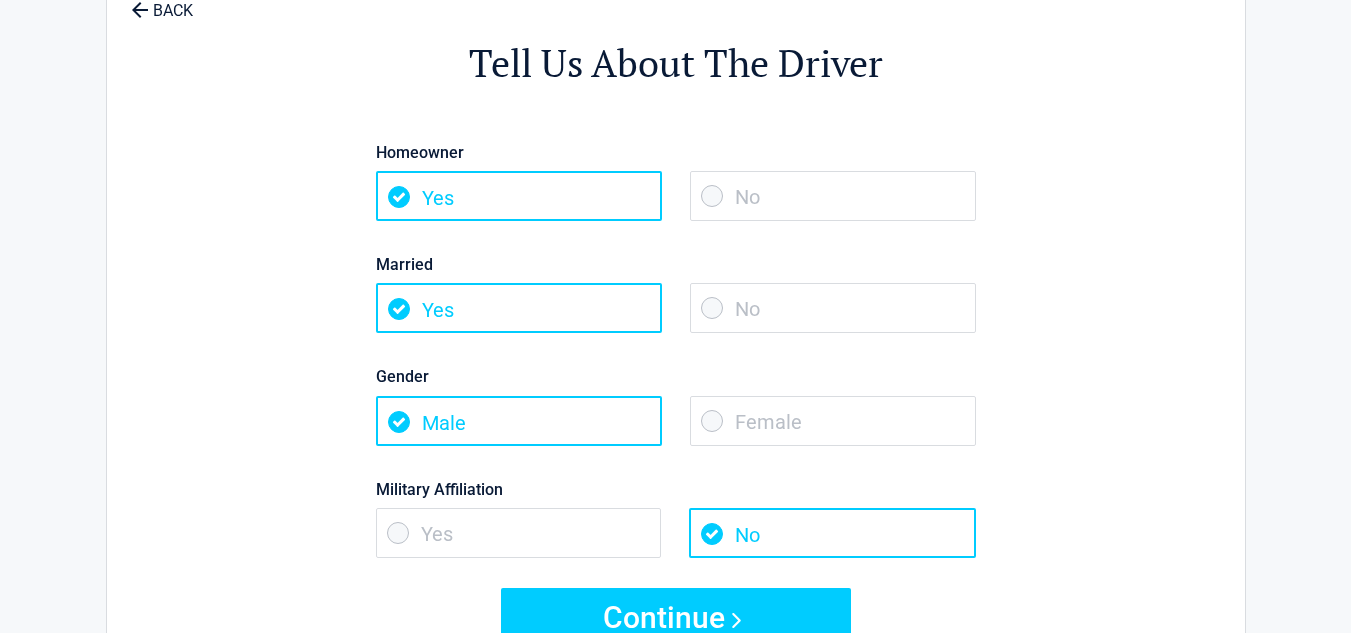 click on "No" at bounding box center [833, 196] 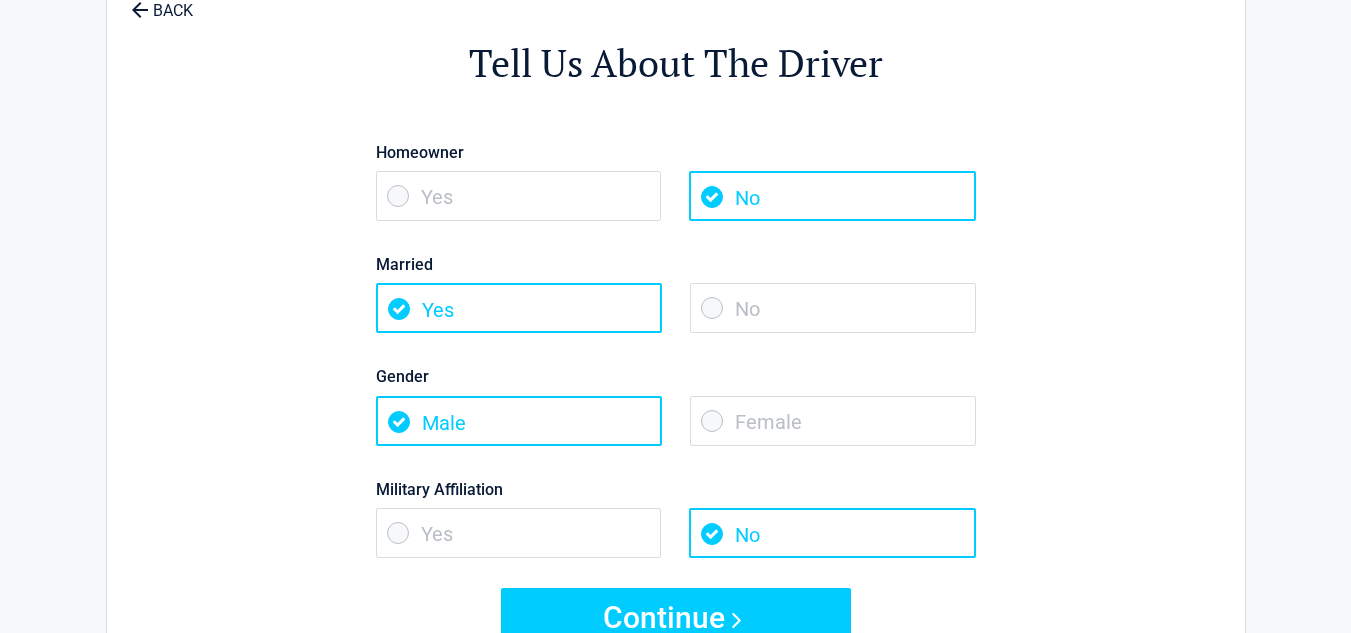 click on "No" at bounding box center [833, 308] 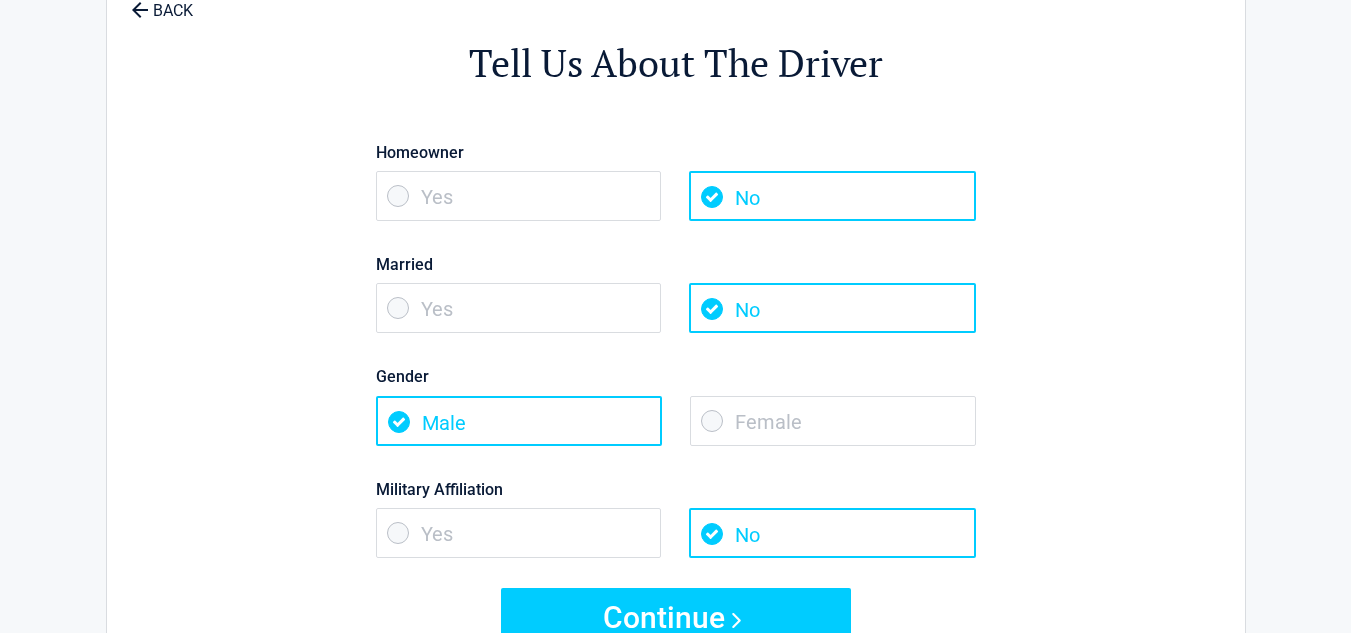 click on "Female" at bounding box center [833, 421] 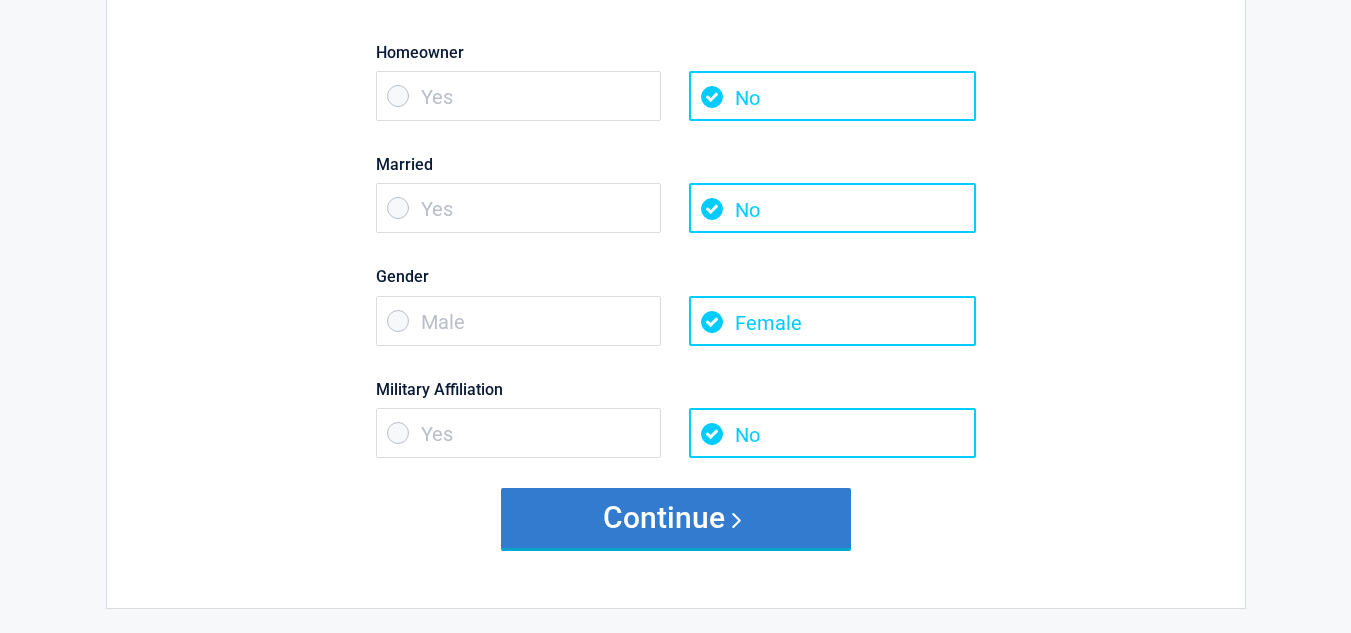 click on "Continue" at bounding box center (676, 518) 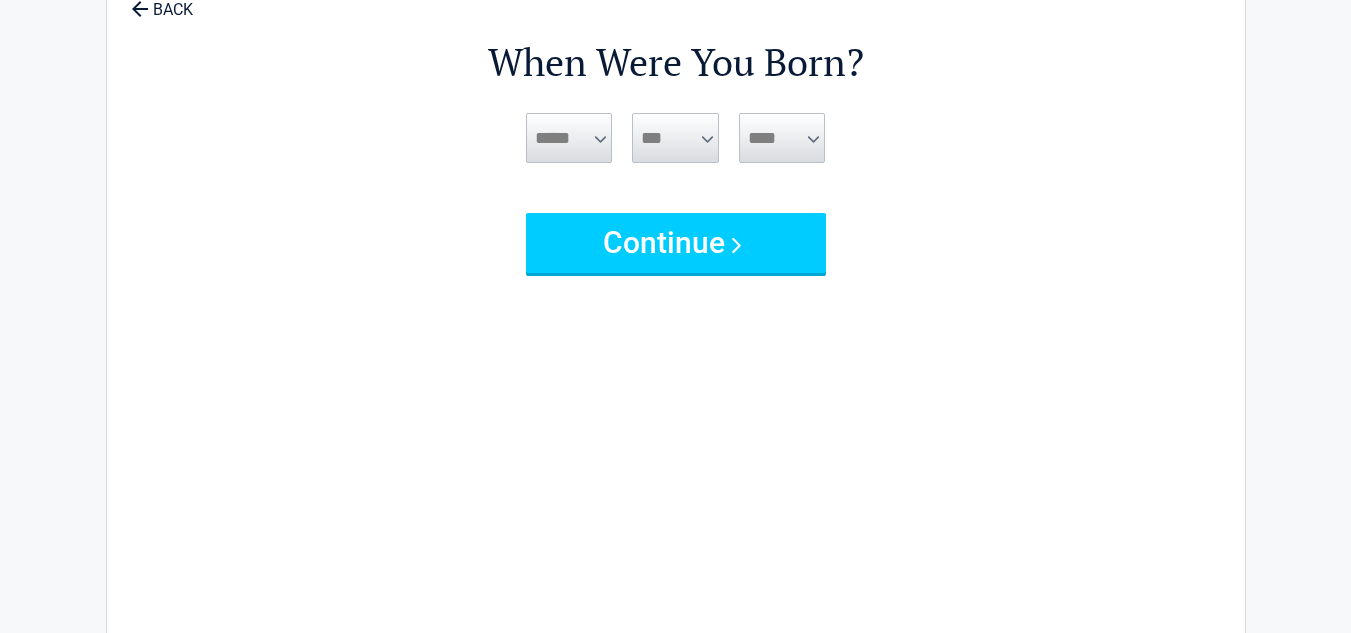 scroll, scrollTop: 0, scrollLeft: 0, axis: both 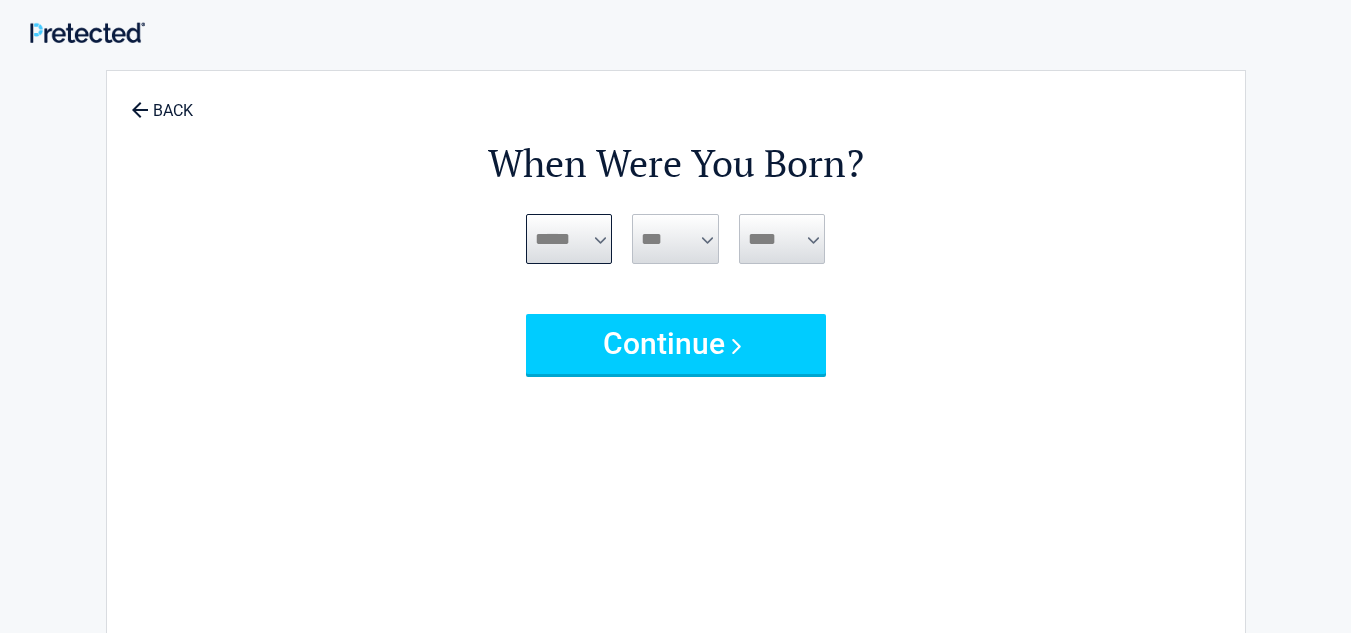 click on "*****
***
***
***
***
***
***
***
***
***
***
***
***" at bounding box center (569, 239) 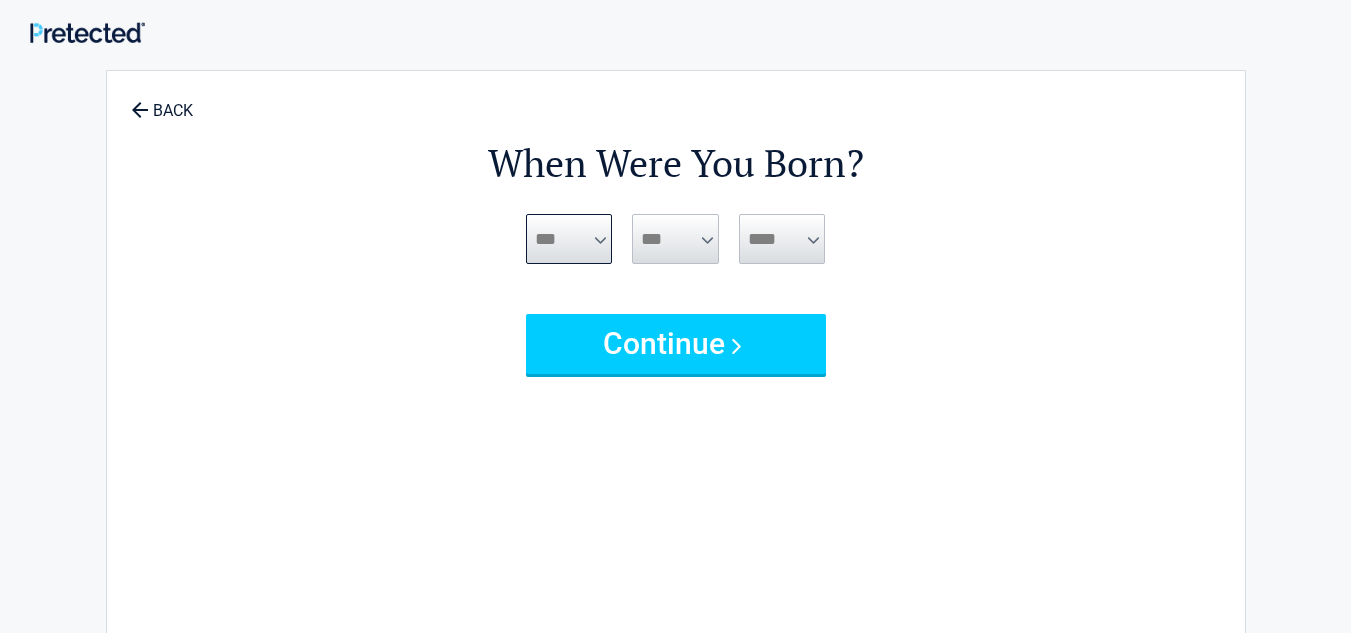 click on "*****
***
***
***
***
***
***
***
***
***
***
***
***" at bounding box center [569, 239] 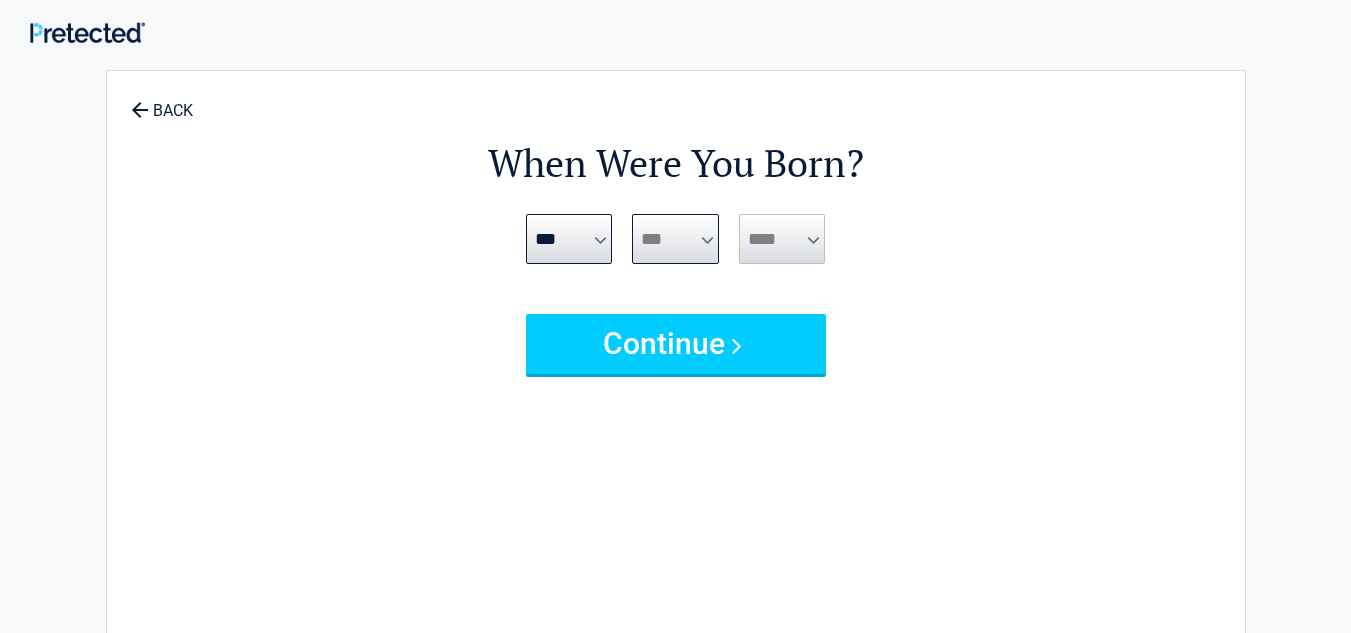 drag, startPoint x: 645, startPoint y: 240, endPoint x: 644, endPoint y: 255, distance: 15.033297 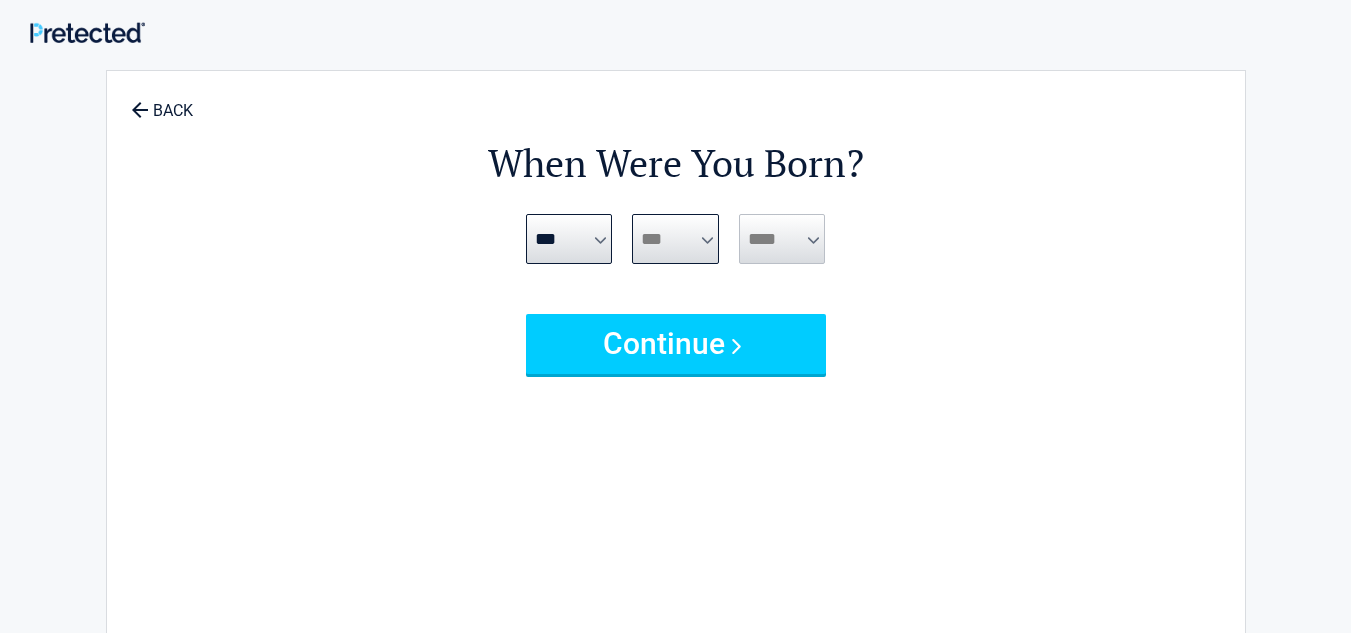 select on "**" 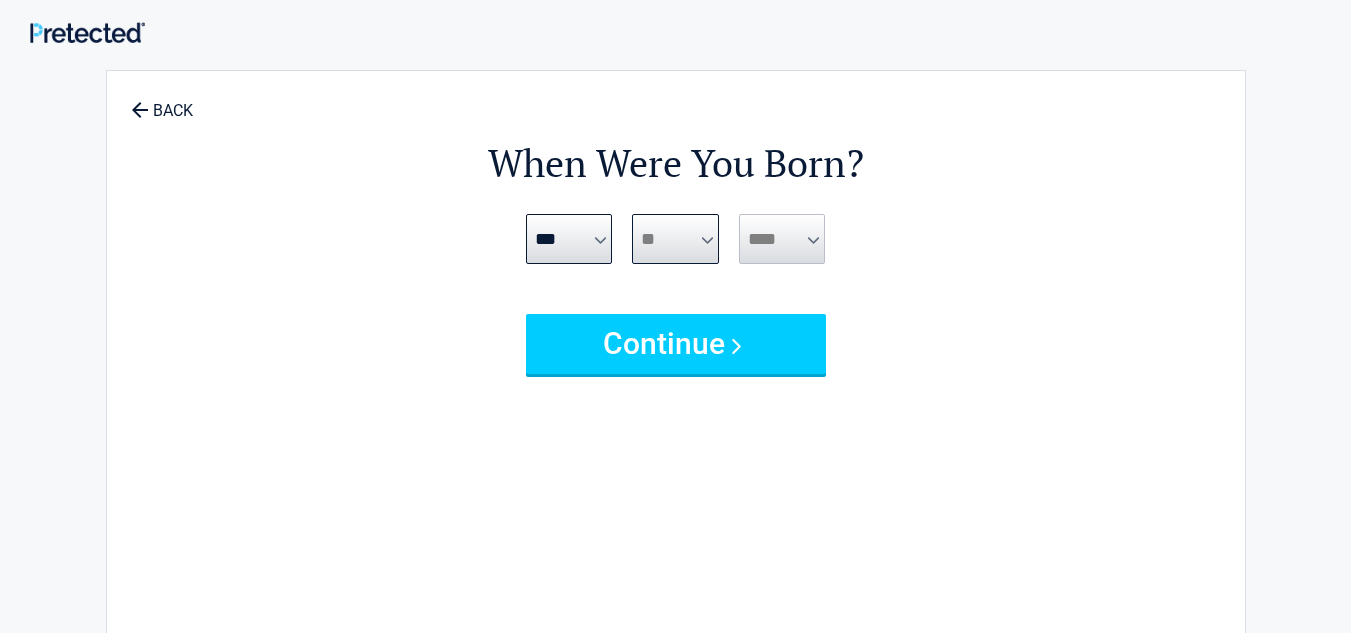 click on "*** * * * * * * * * * ** ** ** ** ** ** ** ** ** ** ** ** ** ** ** ** ** ** ** ** ** **" at bounding box center (675, 239) 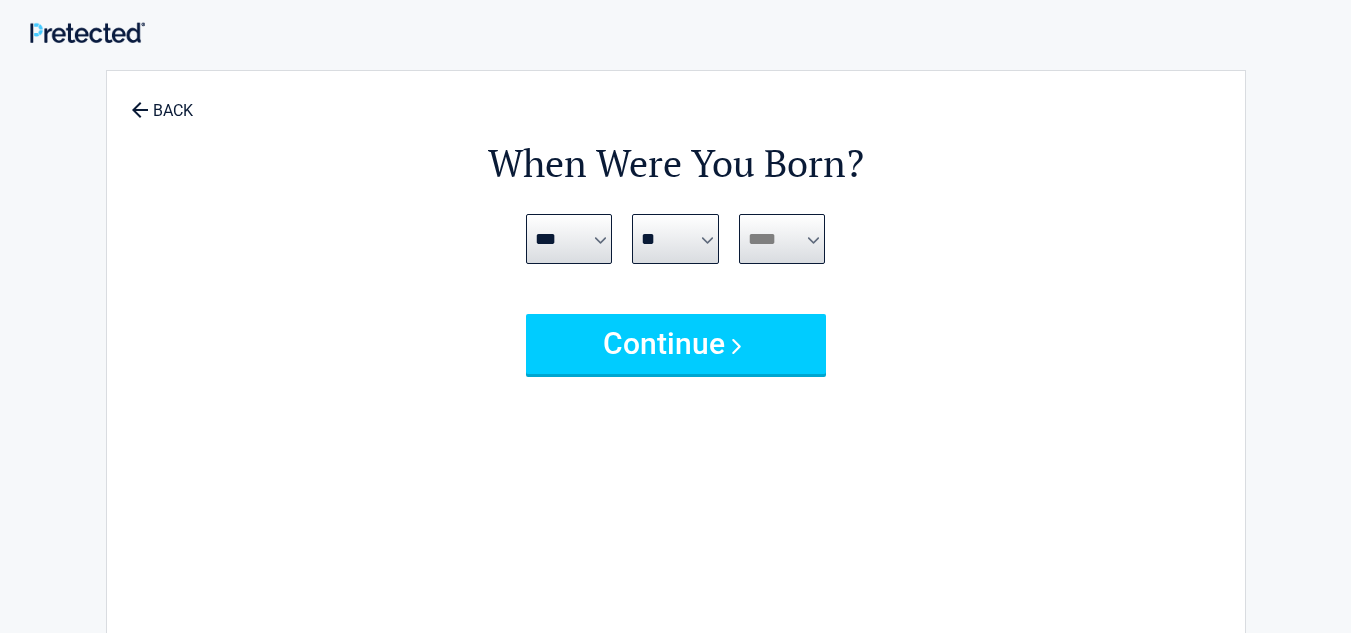 drag, startPoint x: 760, startPoint y: 244, endPoint x: 745, endPoint y: 263, distance: 24.207438 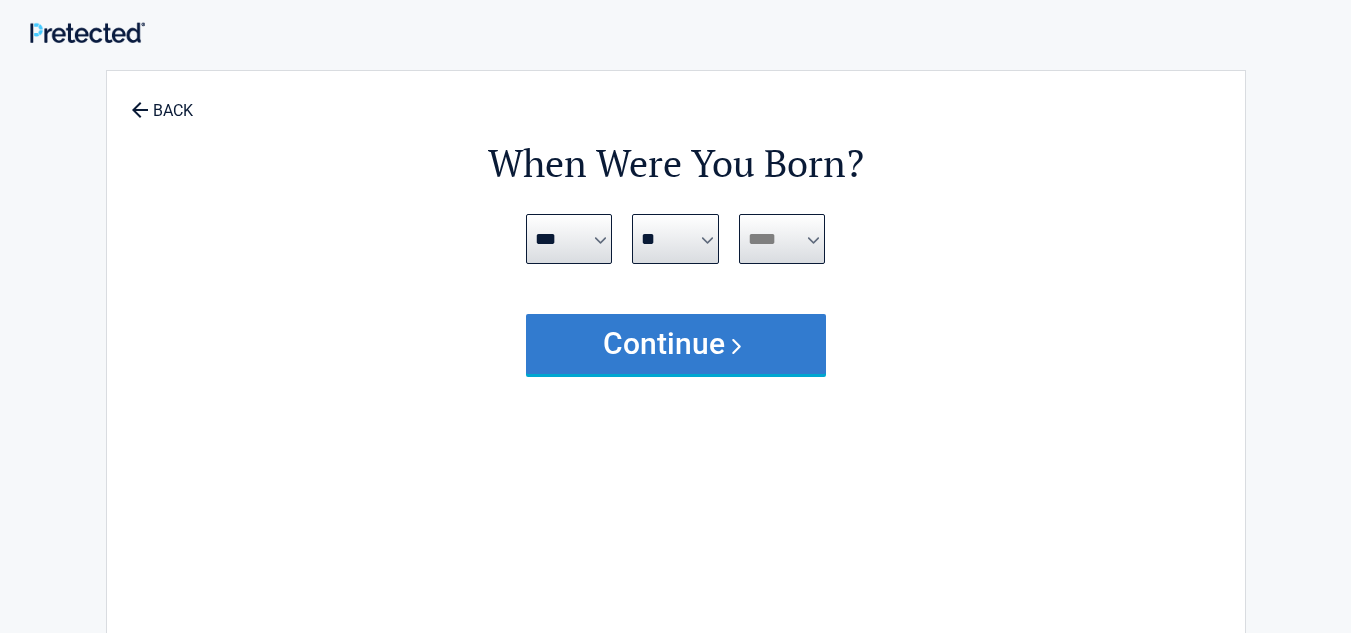 select on "****" 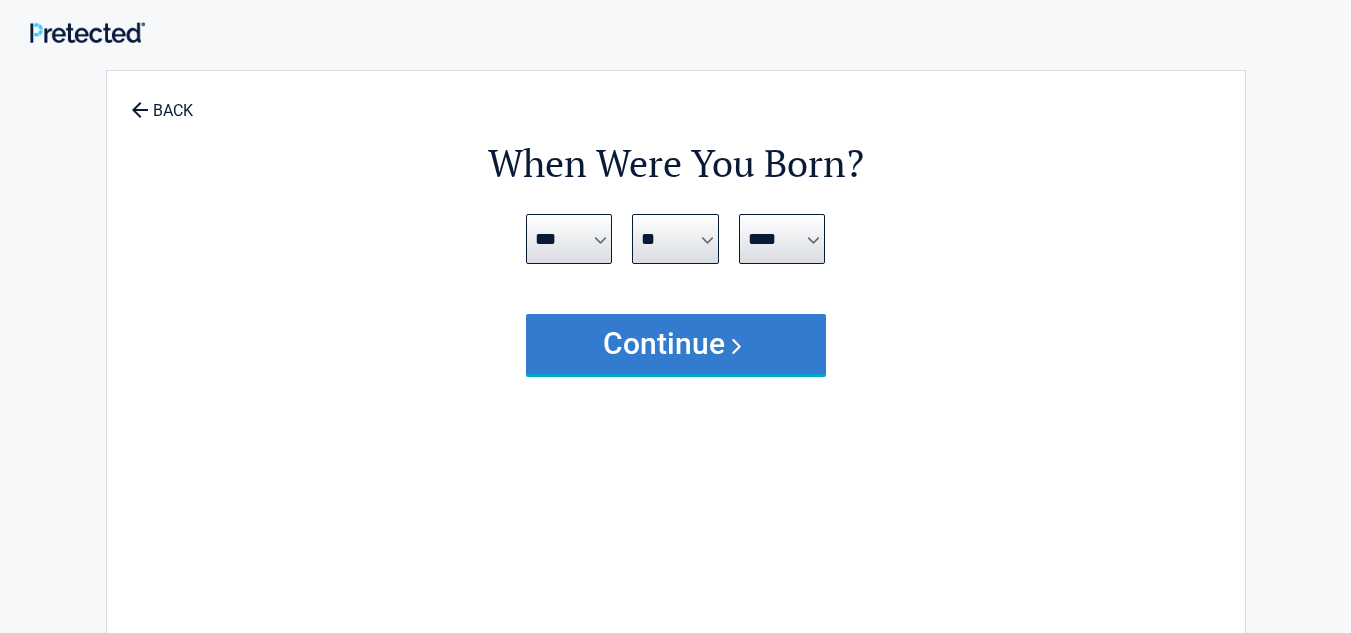 drag, startPoint x: 725, startPoint y: 361, endPoint x: 749, endPoint y: 369, distance: 25.298222 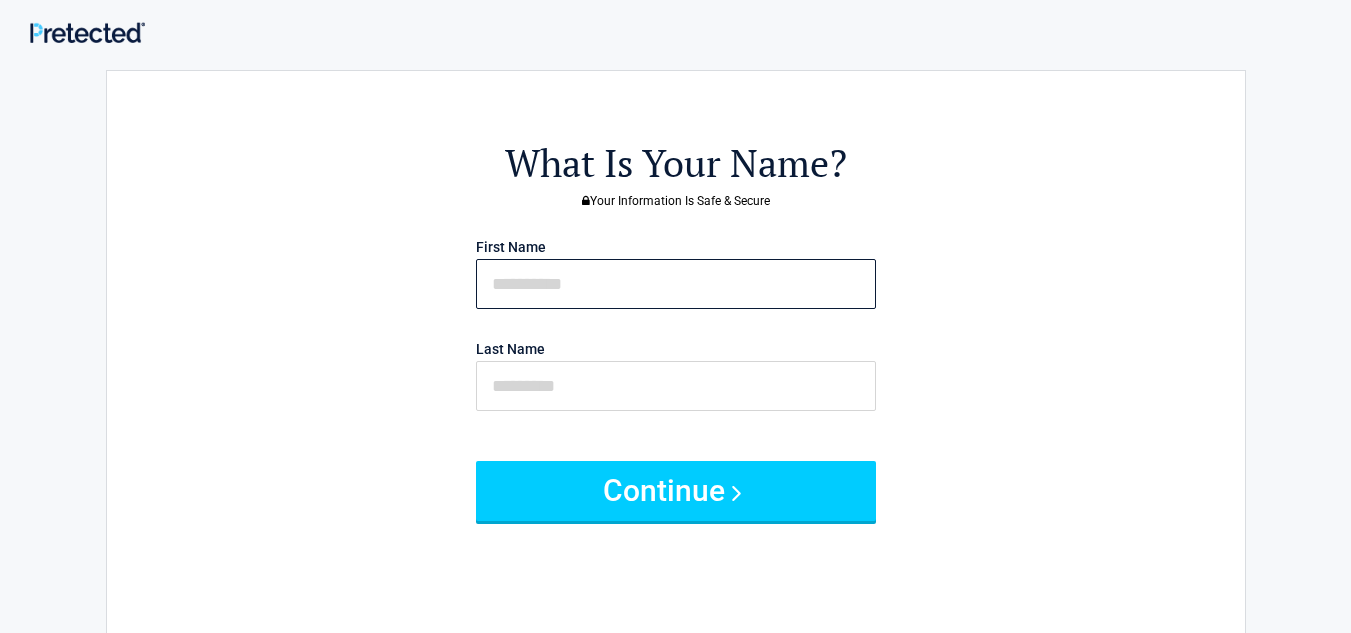 click at bounding box center (676, 284) 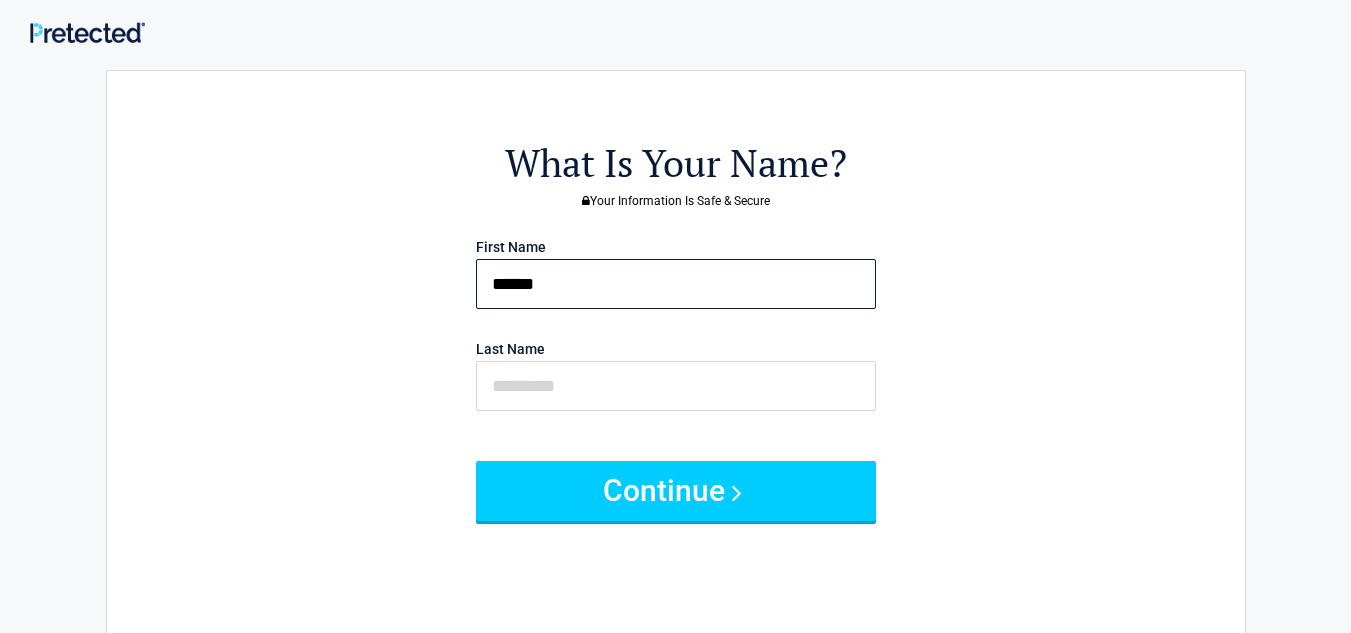 type on "*****" 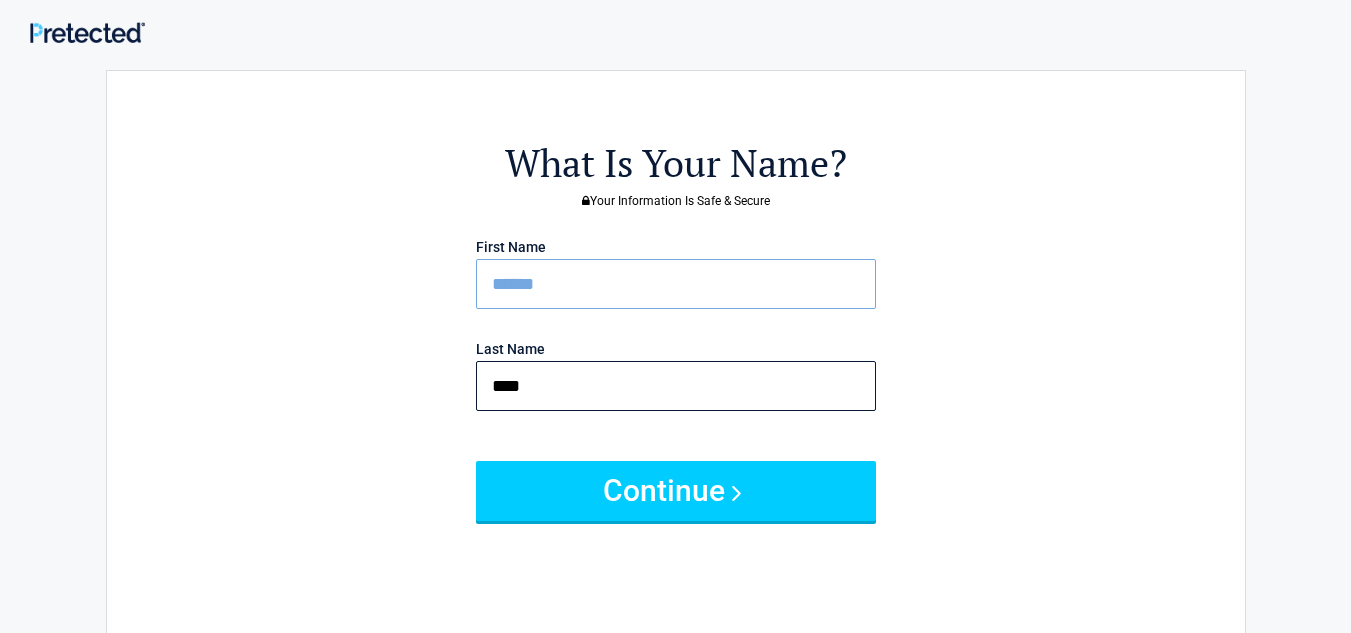 type on "****" 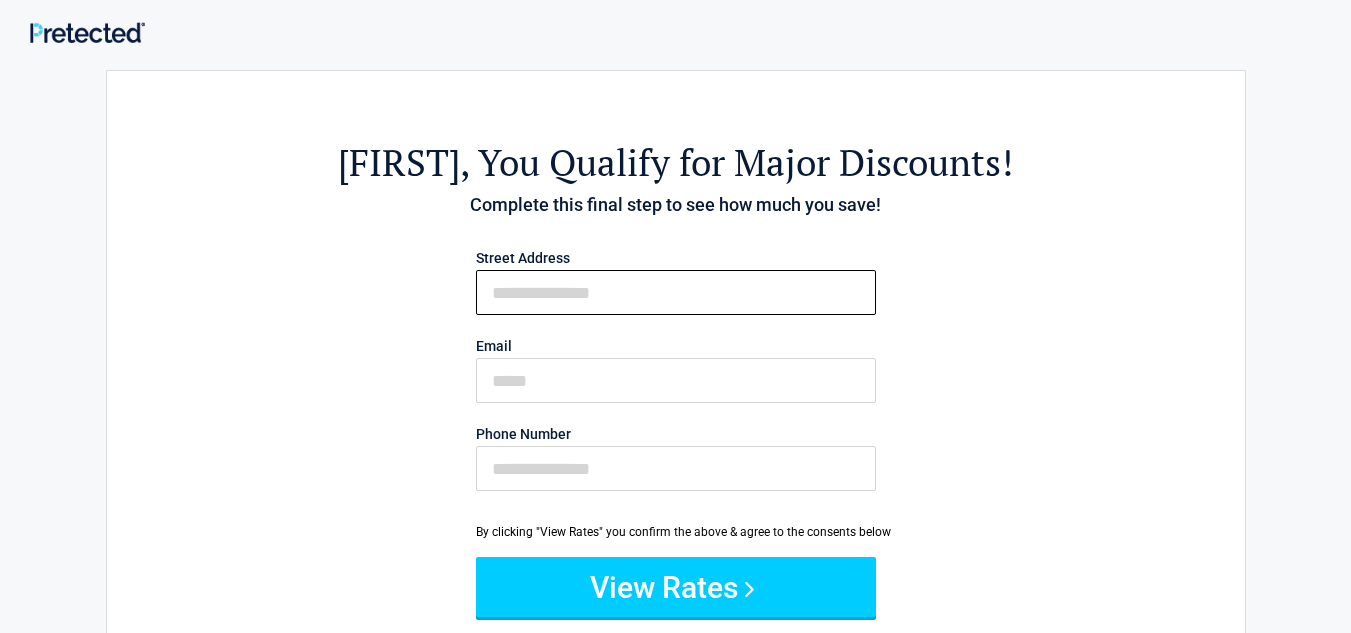 click on "First Name" at bounding box center (676, 292) 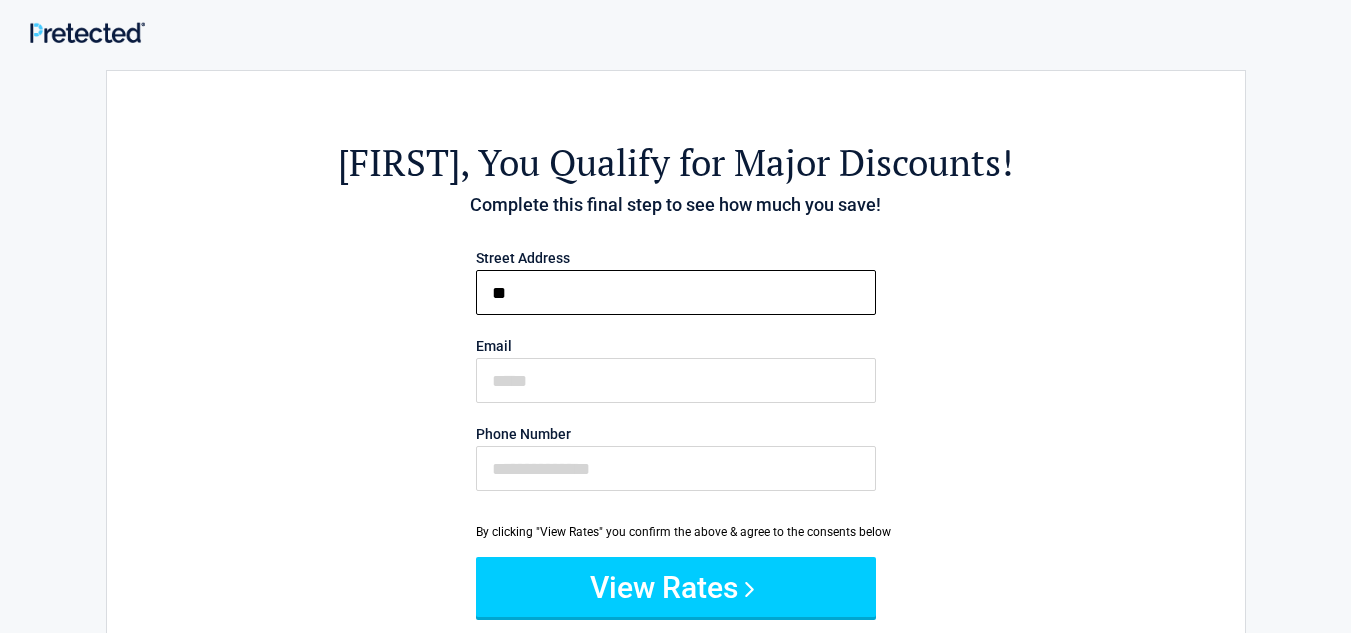 type on "*" 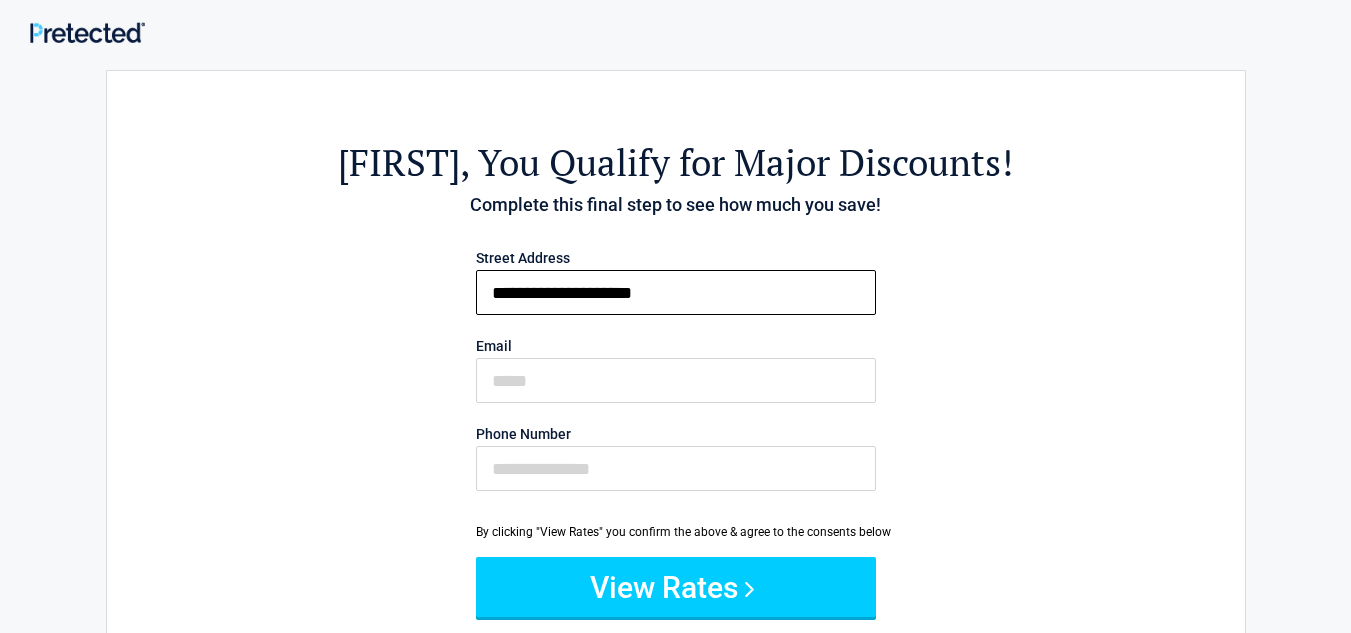 type on "**********" 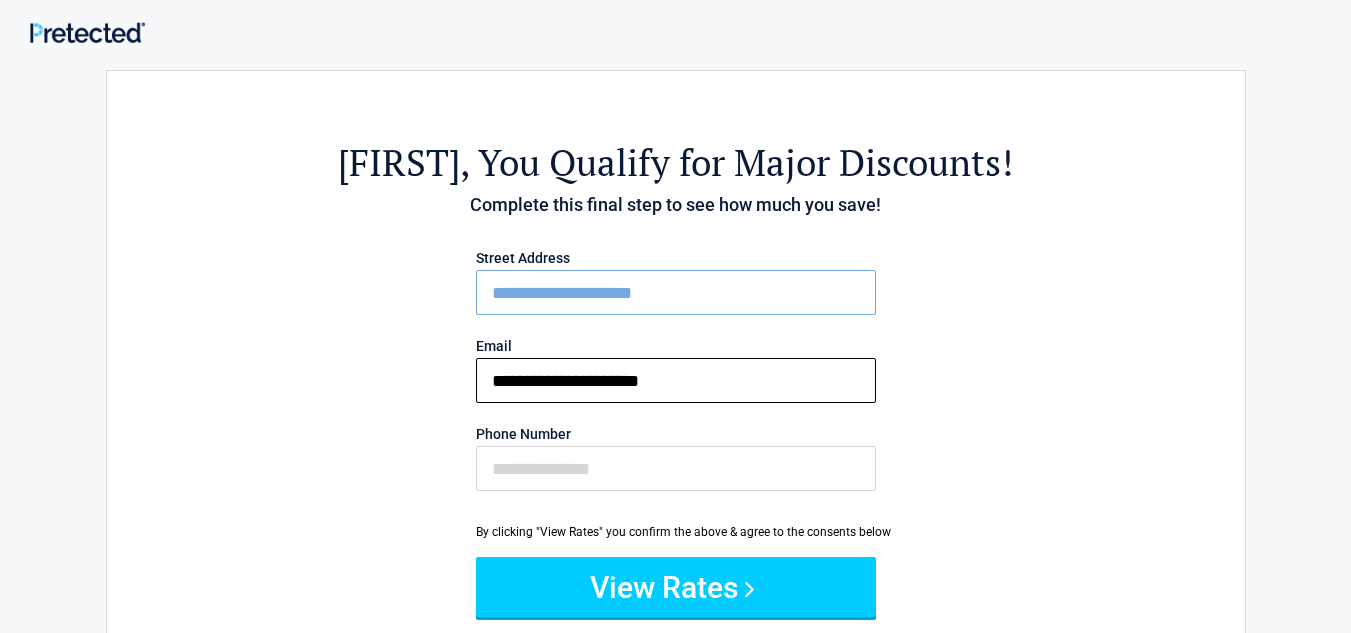 type on "**********" 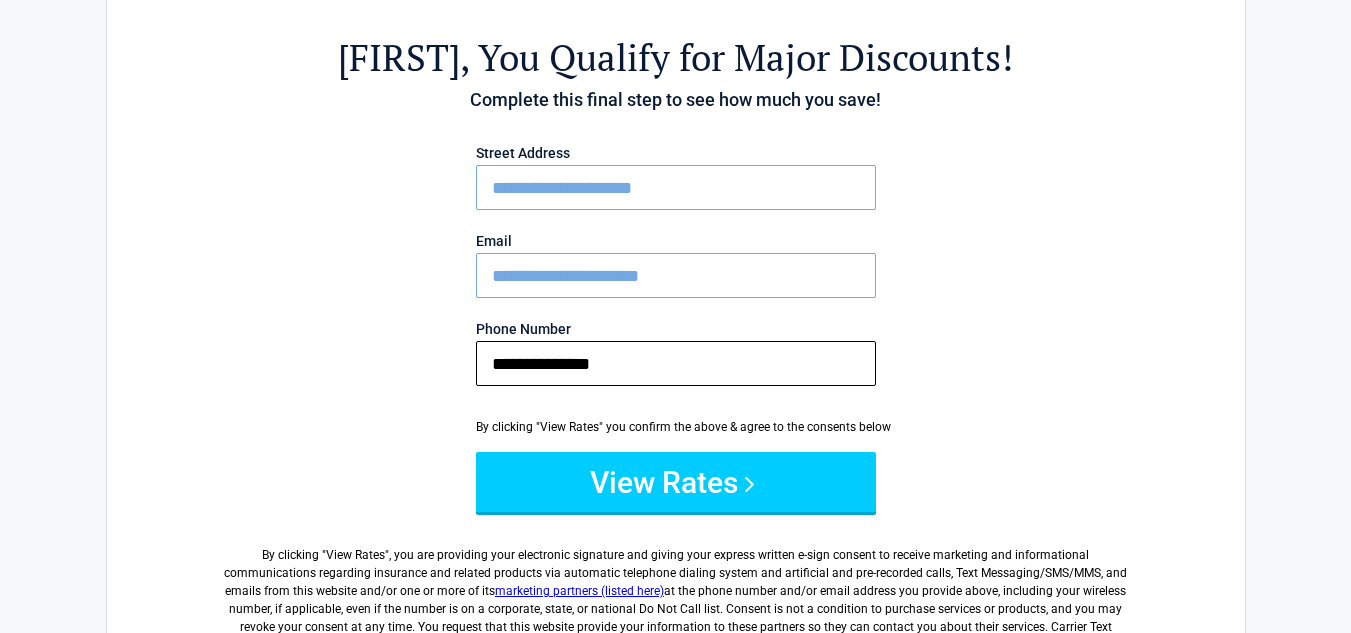 scroll, scrollTop: 200, scrollLeft: 0, axis: vertical 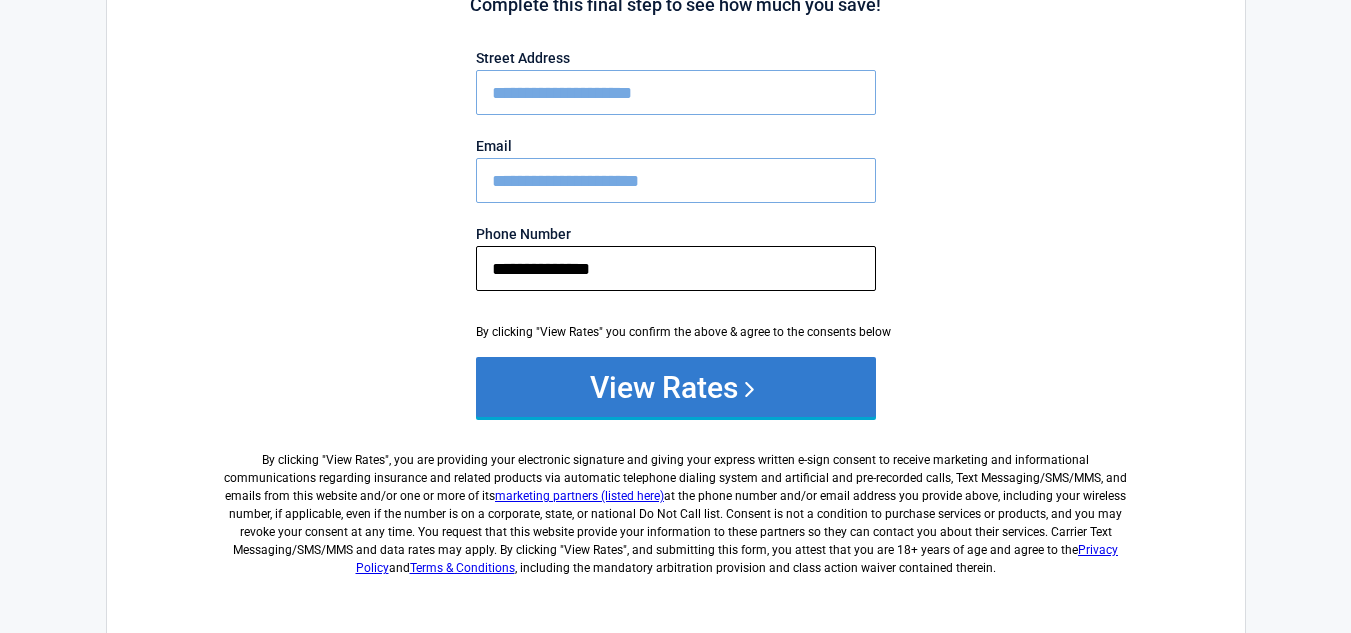 type on "**********" 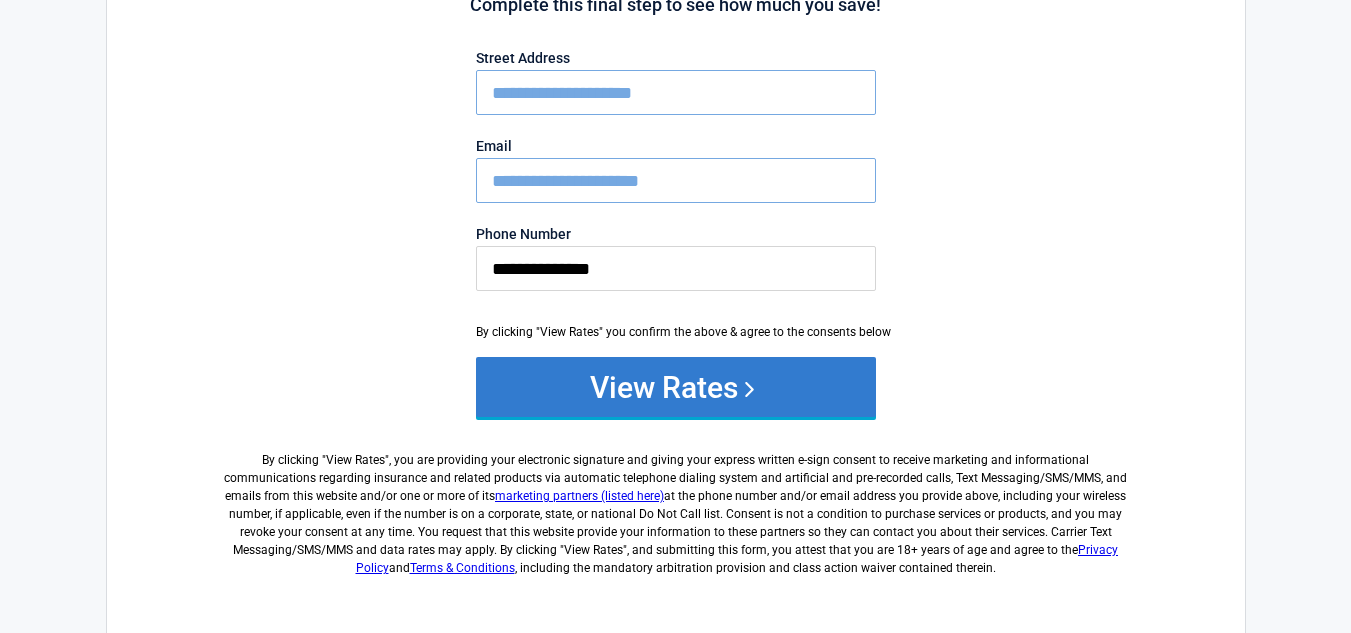 click on "View Rates" at bounding box center [676, 387] 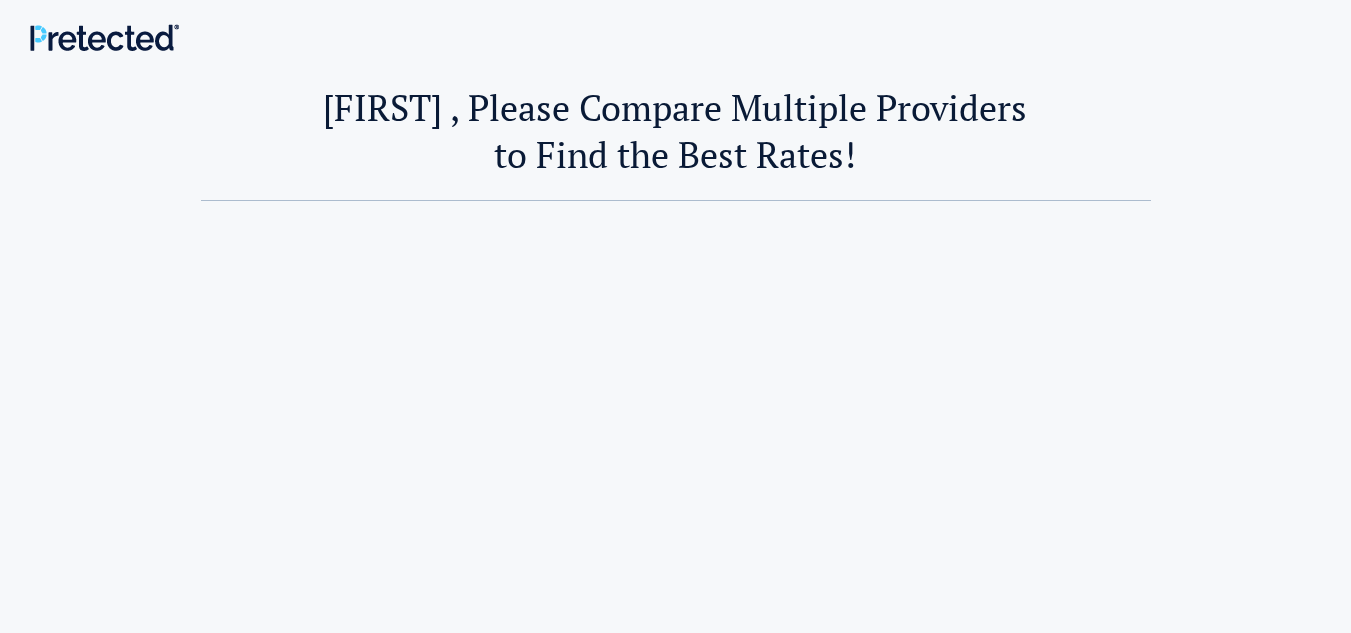 scroll, scrollTop: 0, scrollLeft: 0, axis: both 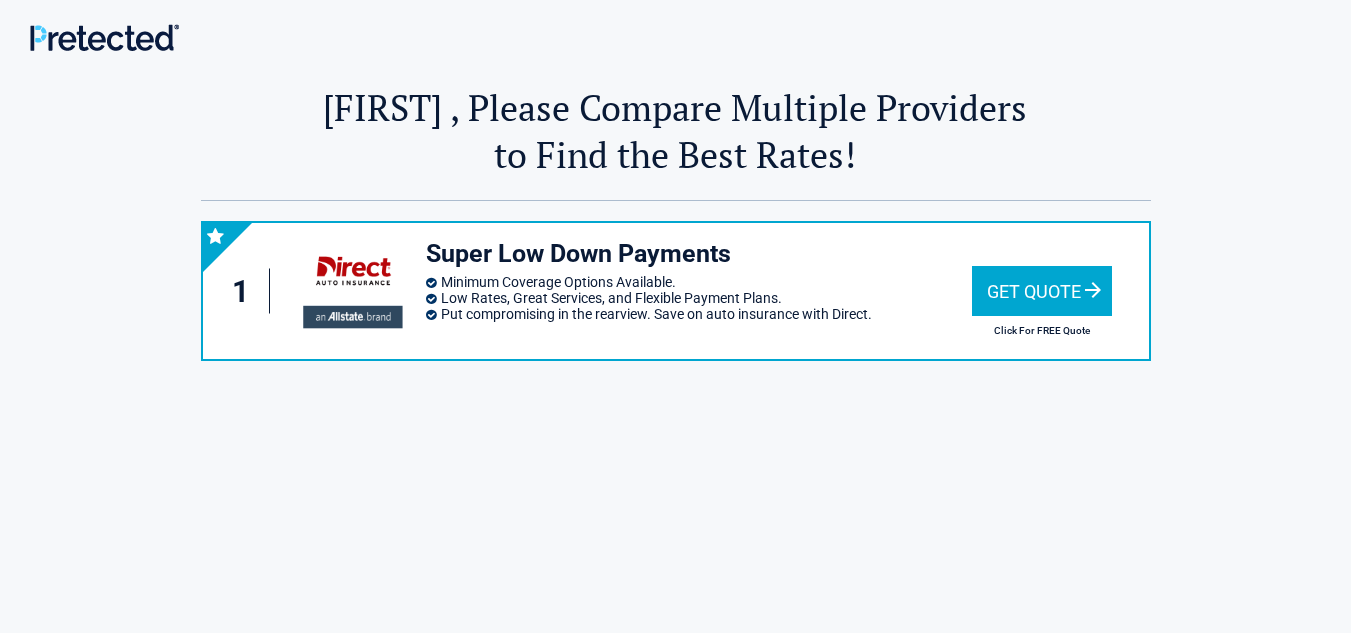 click on "Get Quote" at bounding box center (1042, 291) 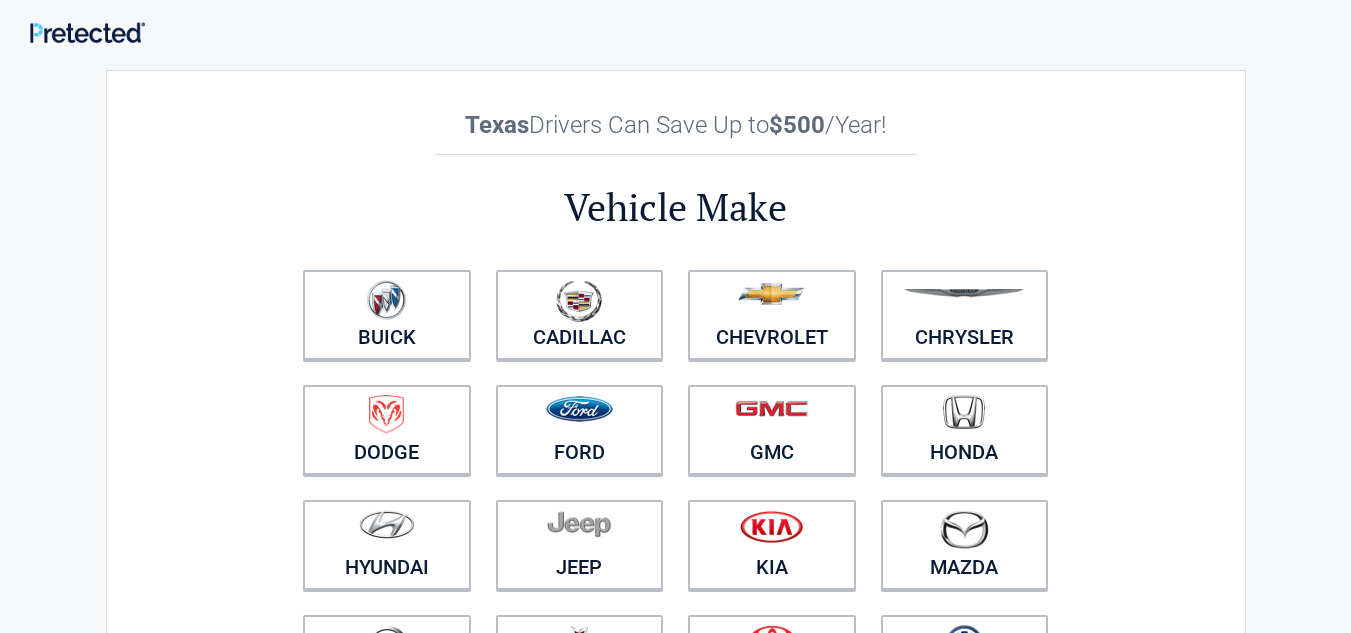scroll, scrollTop: 200, scrollLeft: 0, axis: vertical 